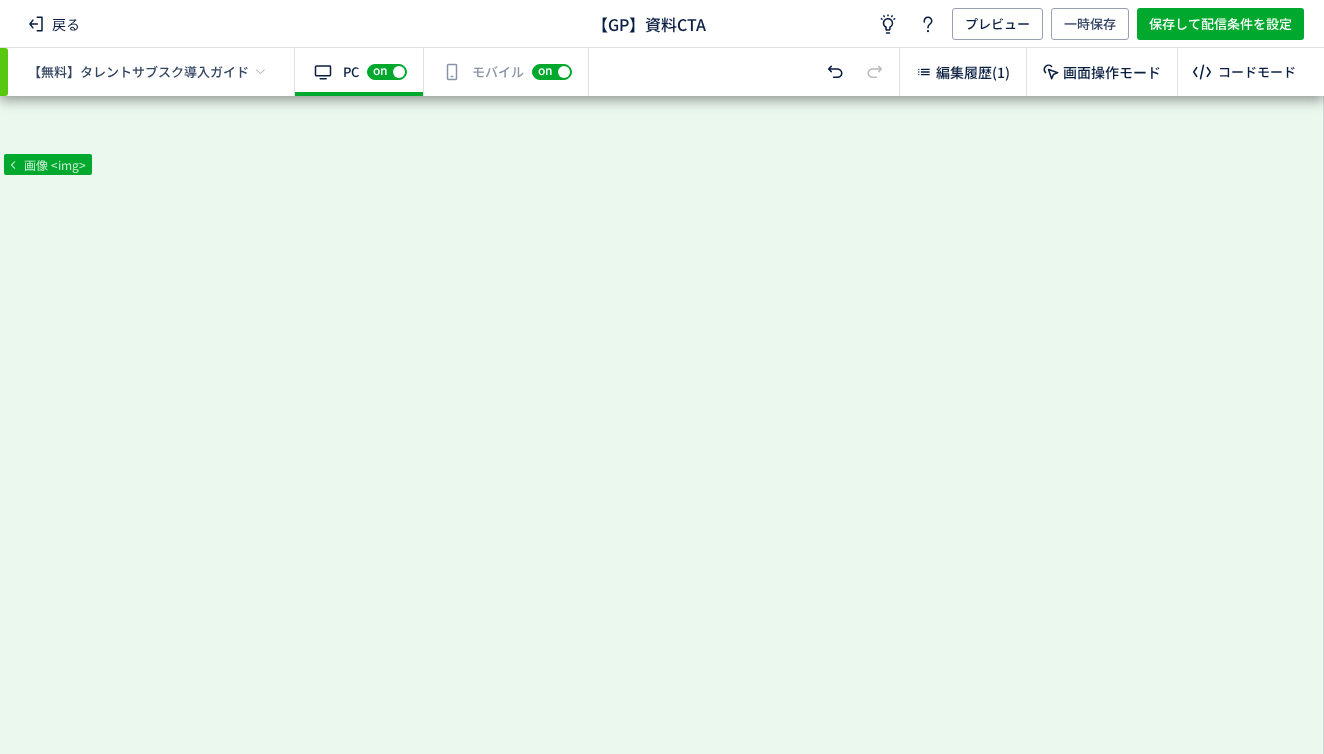 scroll, scrollTop: 0, scrollLeft: 0, axis: both 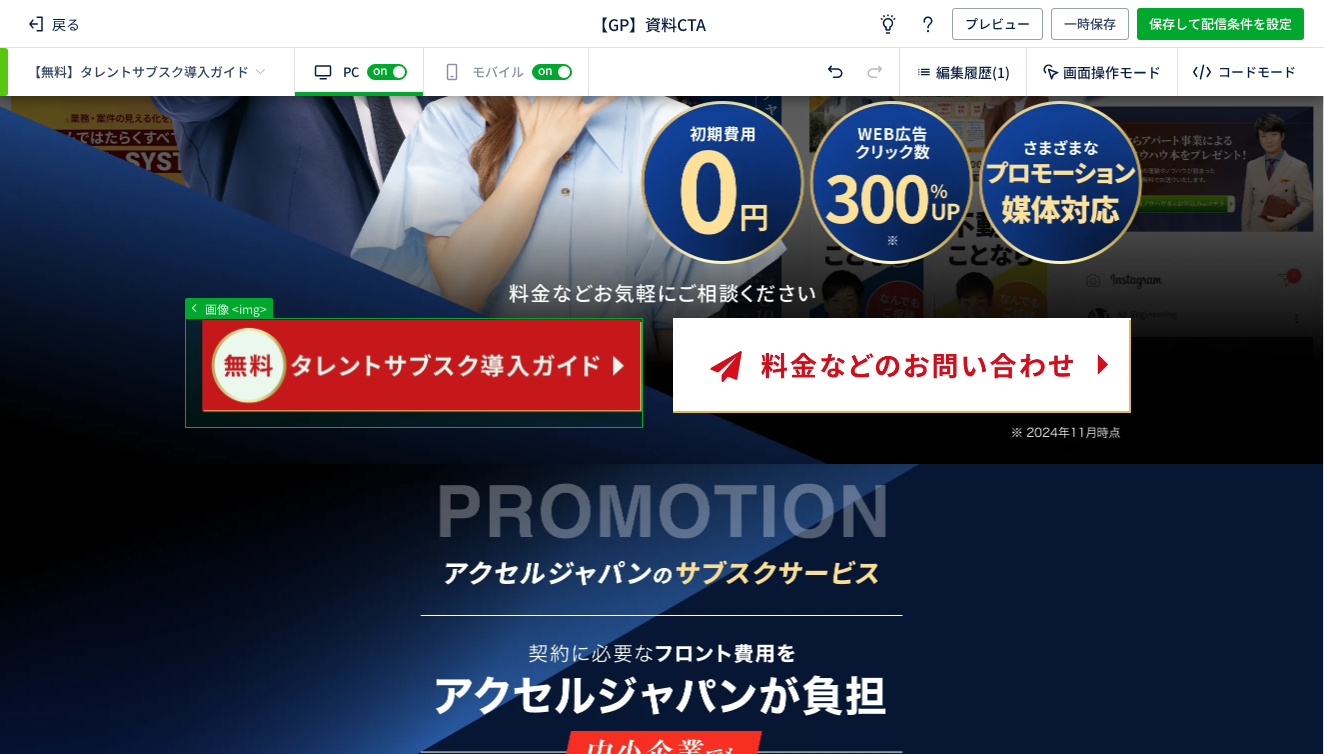 click at bounding box center (654, 6460) 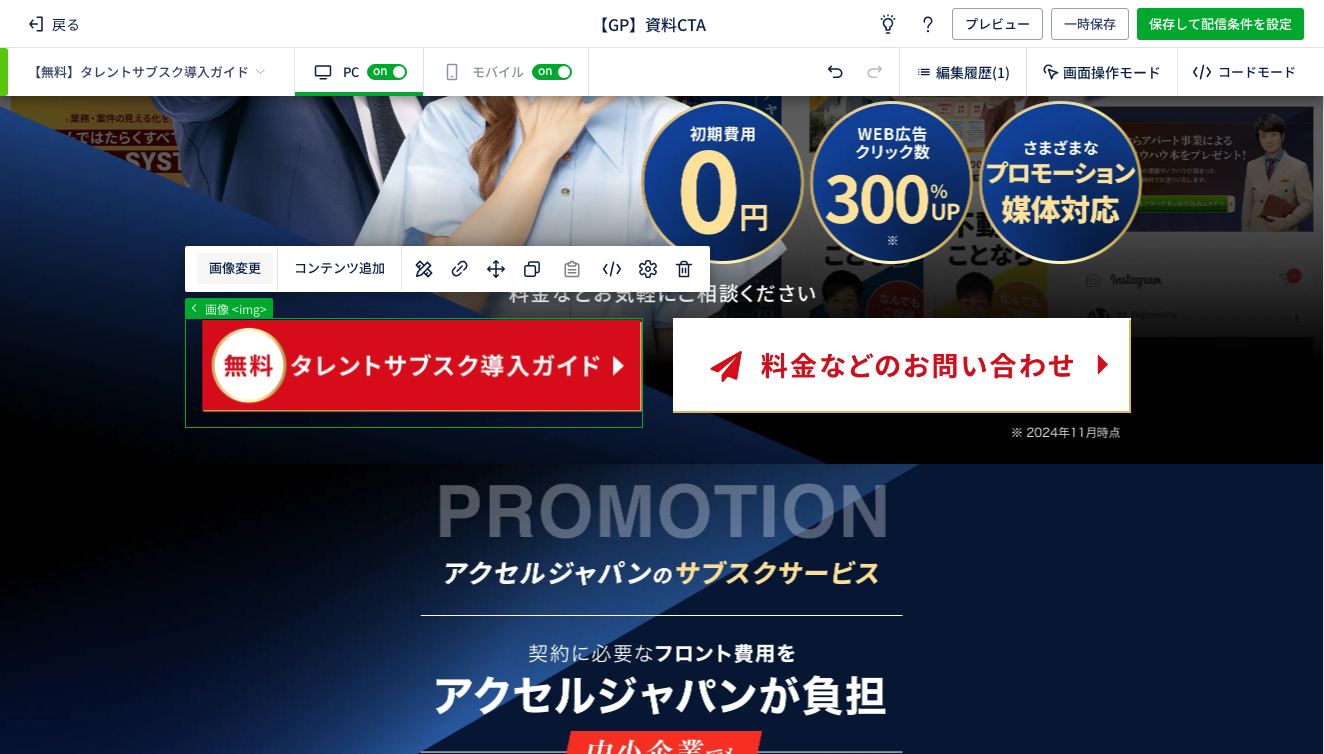 click on "戻る
【GP】資料CTA         アイデア     ヘルプ
プレビュー
一時保存
保存して配信条件を設定
【無料】タレントサブスク導入ガイド           有効な編集箇所が確認されません     PC   off on   スマートフォンにも配信する場合、別途編集する必要があります。スイッチをオンにして編集しましょう。
確認
有効な編集箇所が確認されません     モバイル   off on             編集履歴(1)     画面操作モード     コードモード               ...     div   div   a   picture       画像 <img>
画像変更
選択した要素の前   選択した要素の後
コンテンツ追加" at bounding box center (662, 377) 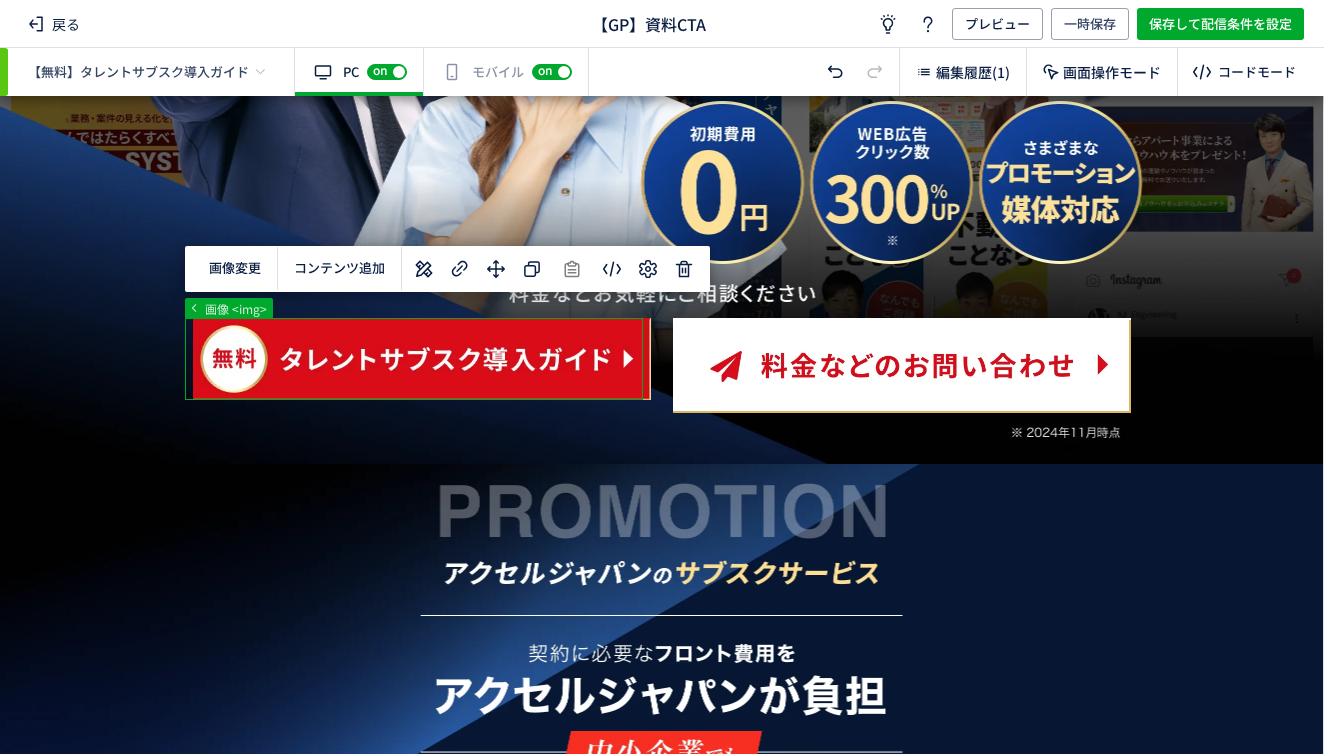 type 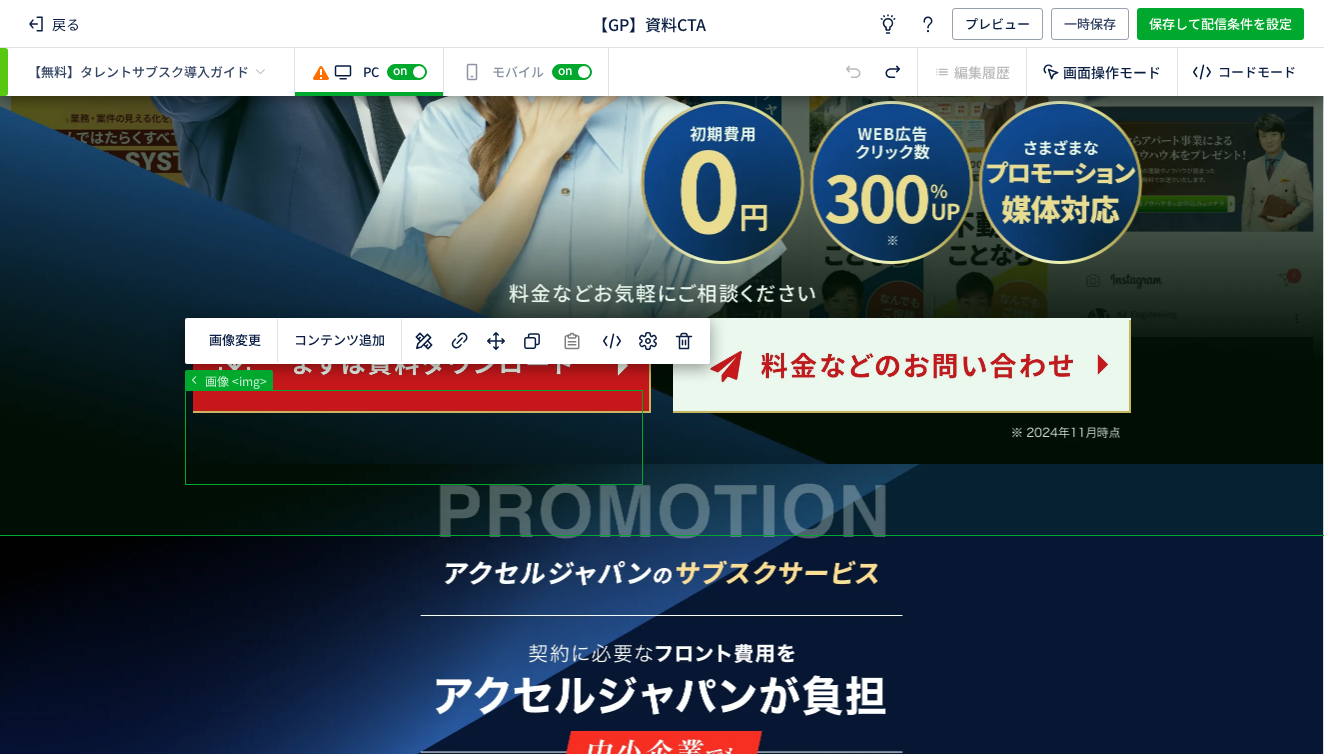 scroll, scrollTop: 0, scrollLeft: 0, axis: both 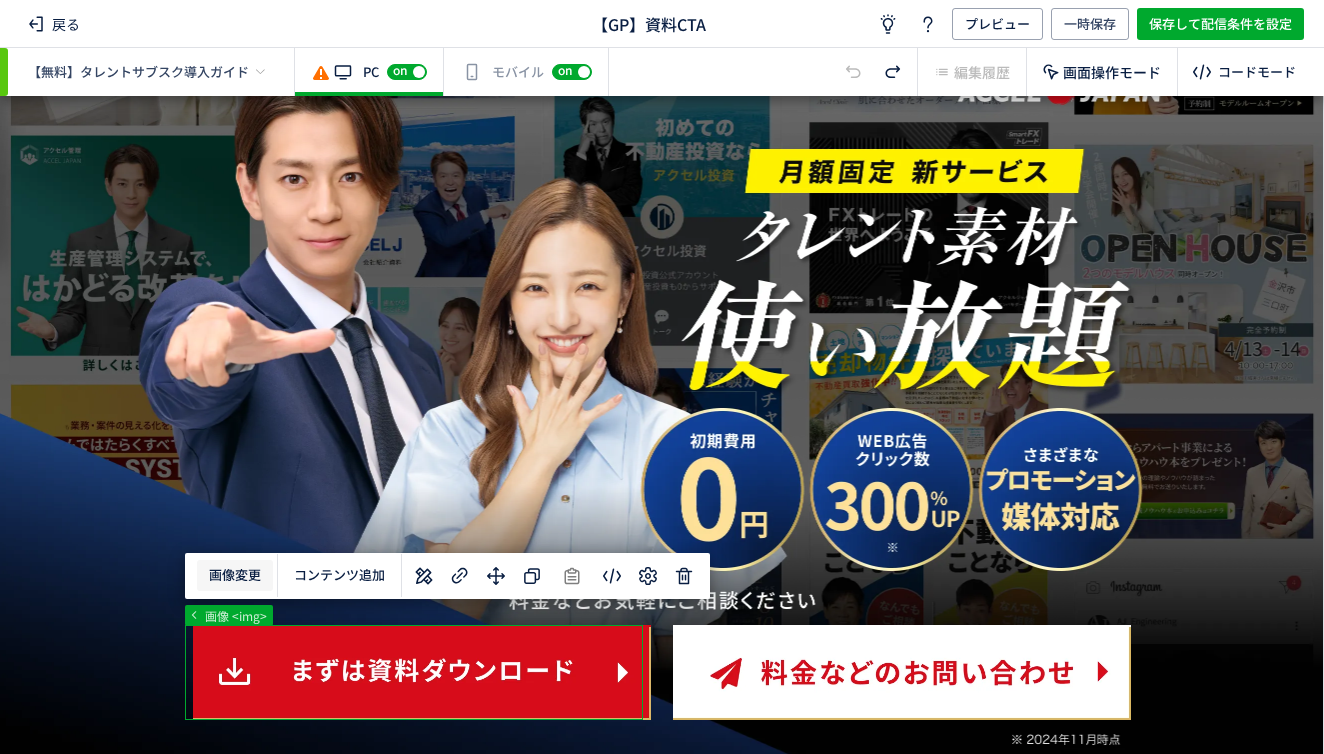click on "戻る
【GP】資料CTA         アイデア     ヘルプ
プレビュー
一時保存
保存して配信条件を設定
【無料】タレントサブスク導入ガイド           有効な編集箇所が確認されません     PC   off on   スマートフォンにも配信する場合、別途編集する必要があります。スイッチをオンにして編集しましょう。
確認
有効な編集箇所が確認されません     モバイル   off on             編集履歴     画面操作モード     コードモード               ...     div   div   a   picture       画像 <img>
画像変更
選択した要素の前   選択した要素の後
コンテンツ追加" at bounding box center (662, 377) 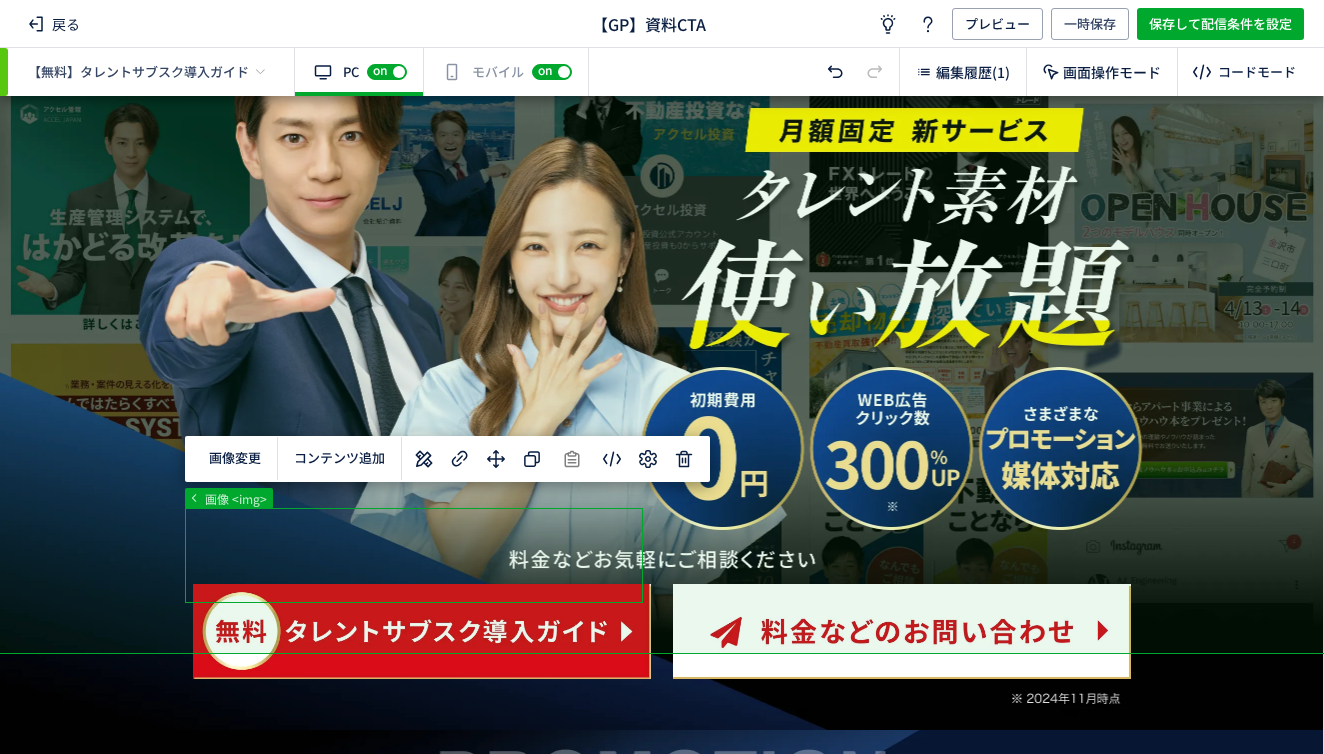 scroll, scrollTop: 167, scrollLeft: 0, axis: vertical 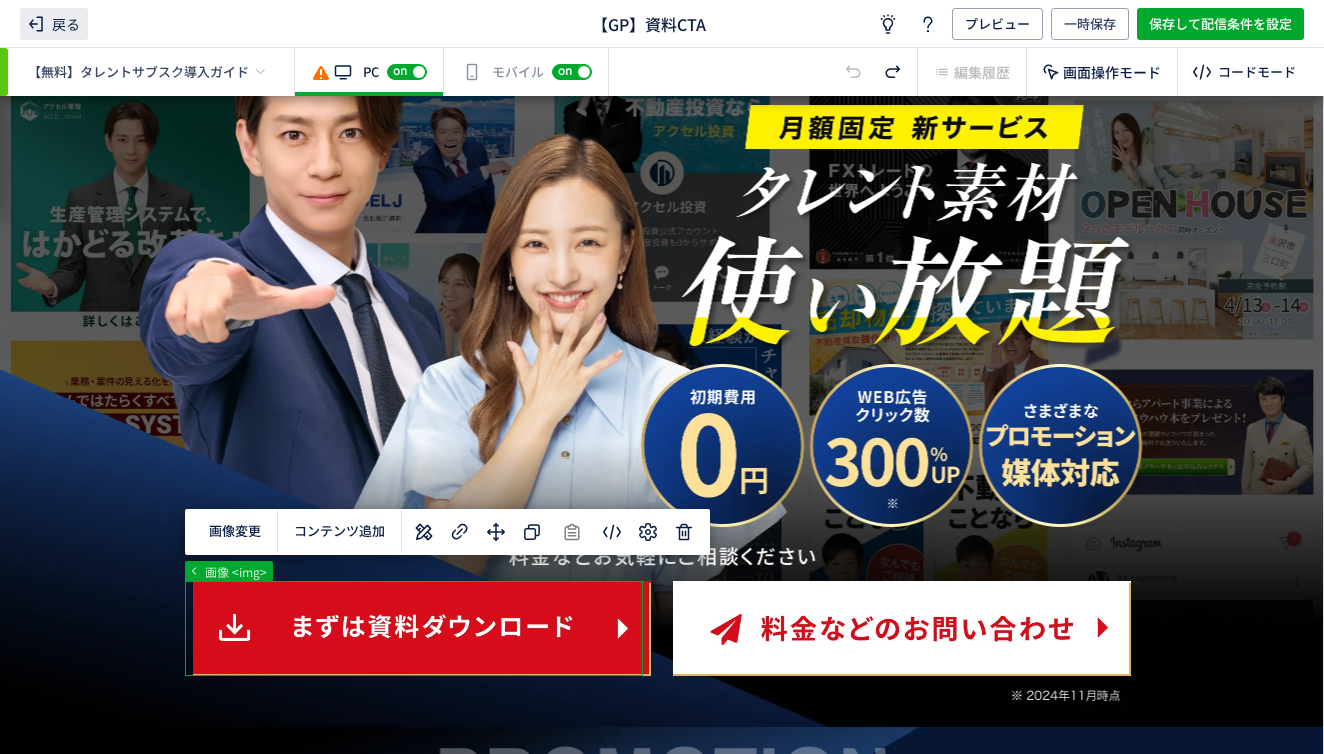 click on "戻る" at bounding box center (54, 24) 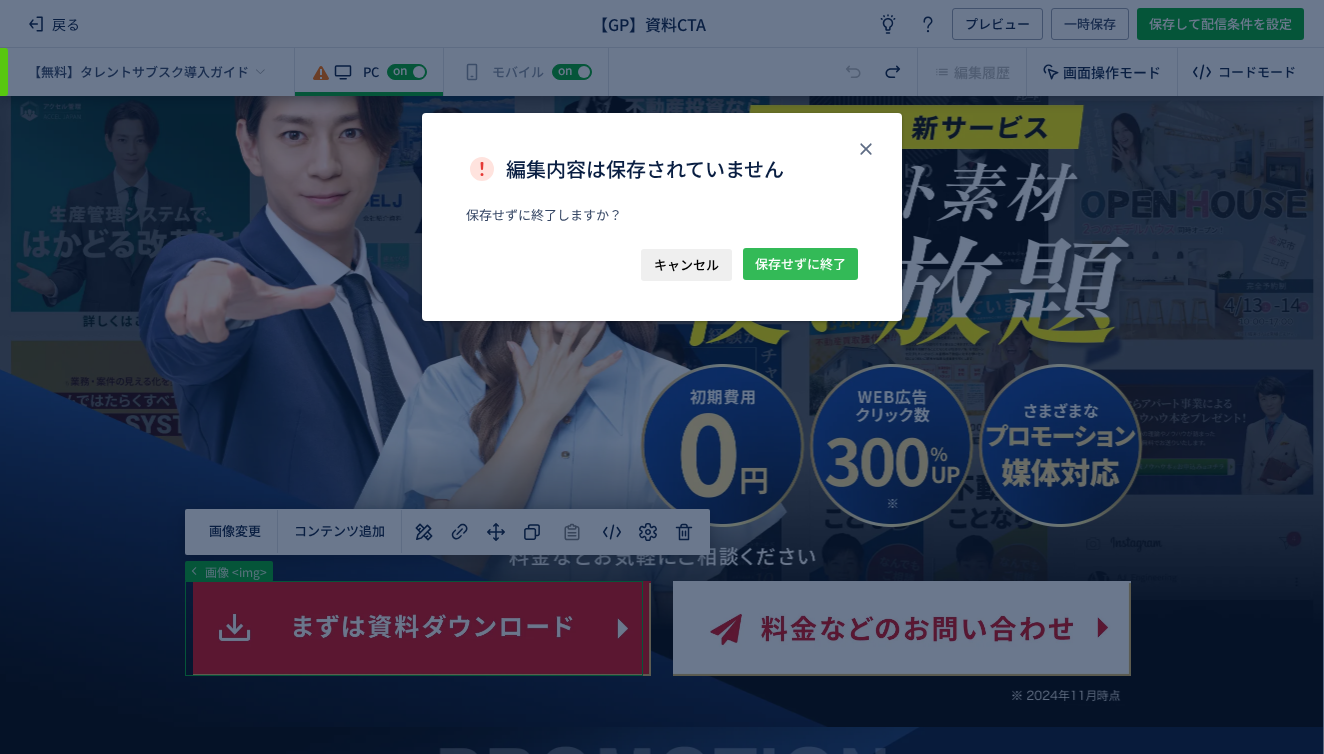 click on "保存せずに終了" at bounding box center (800, 264) 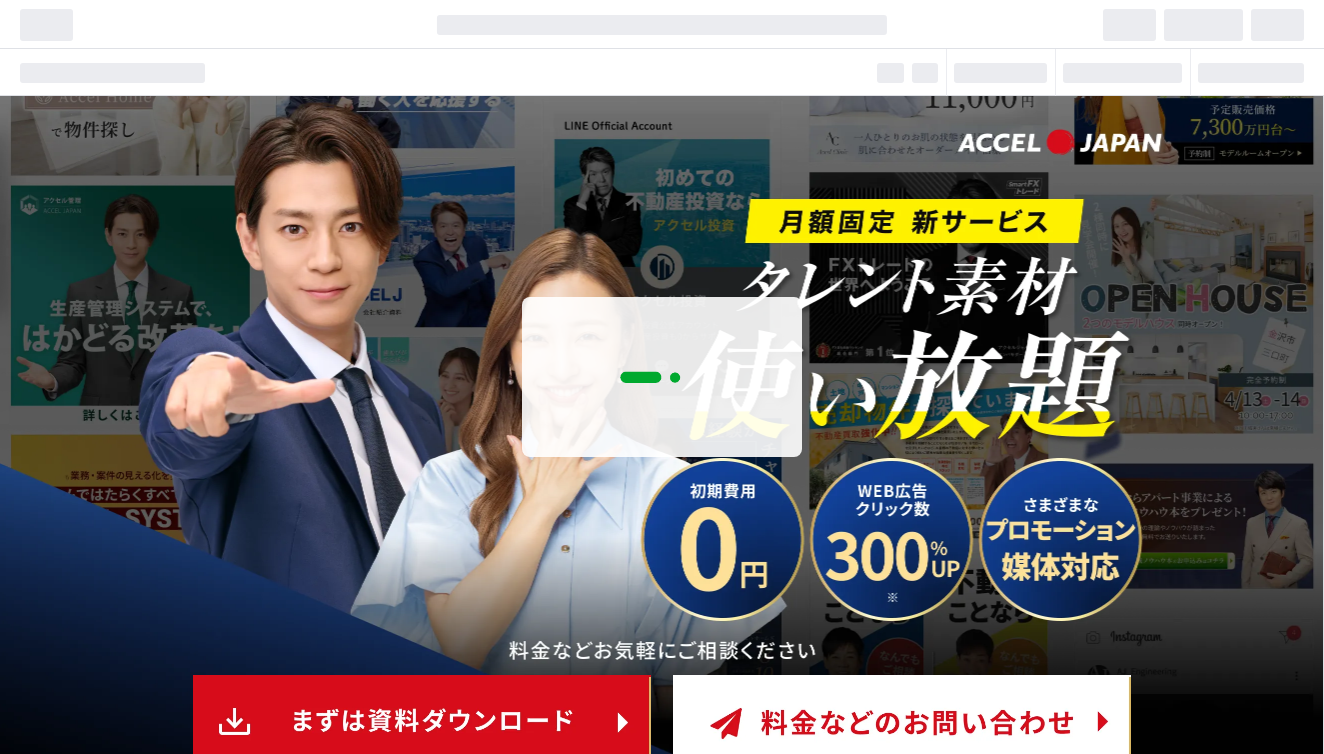 scroll, scrollTop: 0, scrollLeft: 0, axis: both 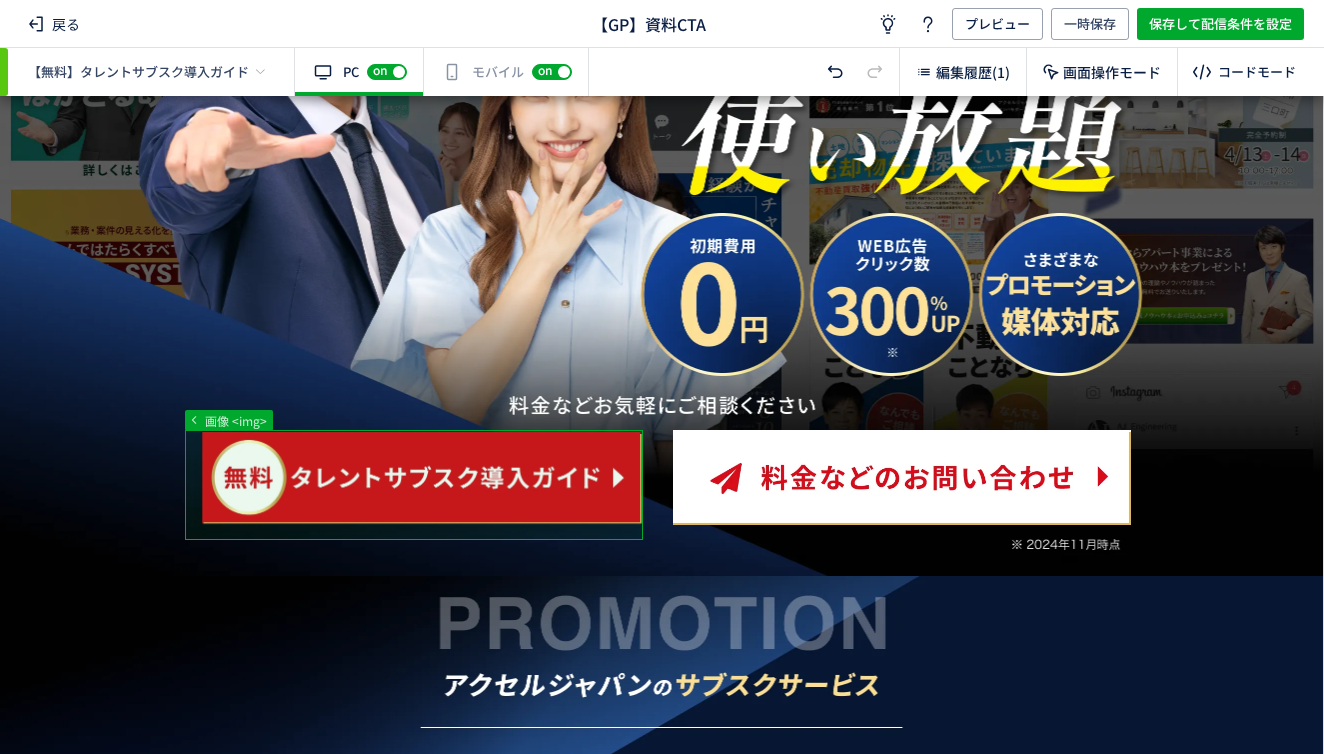click at bounding box center (654, 6572) 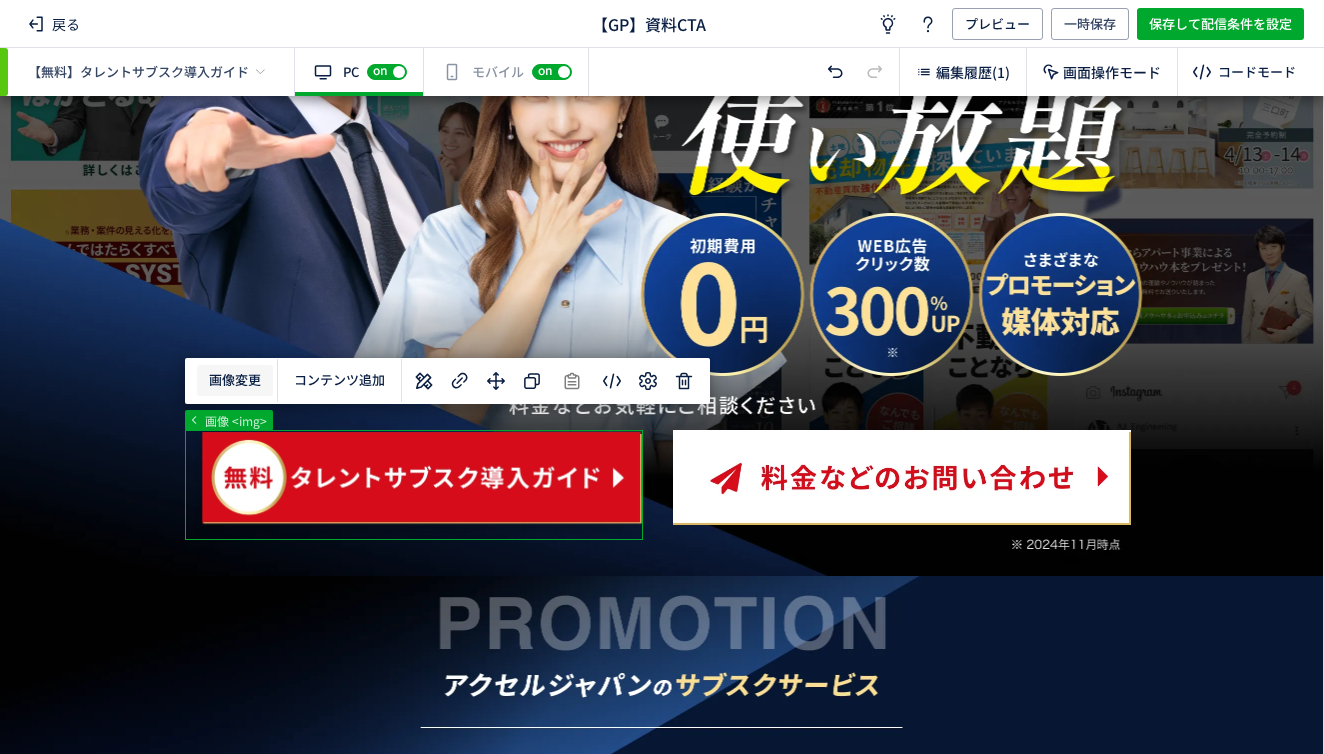 click on "戻る
【GP】資料CTA         アイデア     ヘルプ
プレビュー
一時保存
保存して配信条件を設定
【無料】タレントサブスク導入ガイド           有効な編集箇所が確認されません     PC   off on   スマートフォンにも配信する場合、別途編集する必要があります。スイッチをオンにして編集しましょう。
確認
有効な編集箇所が確認されません     モバイル   off on             編集履歴(1)     画面操作モード     コードモード               ...     div   div   a   picture       画像 <img>
画像変更
選択した要素の前   選択した要素の後
コンテンツ追加" at bounding box center (662, 377) 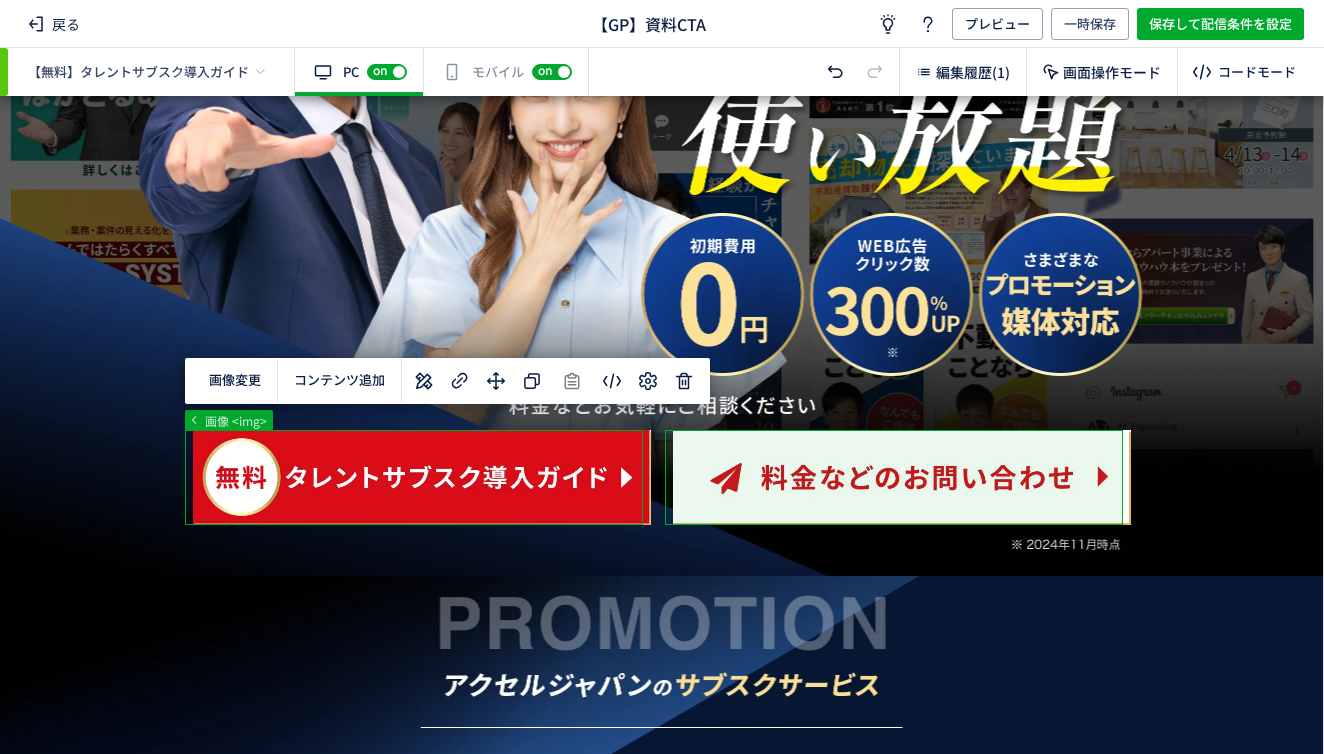 scroll, scrollTop: 241, scrollLeft: 0, axis: vertical 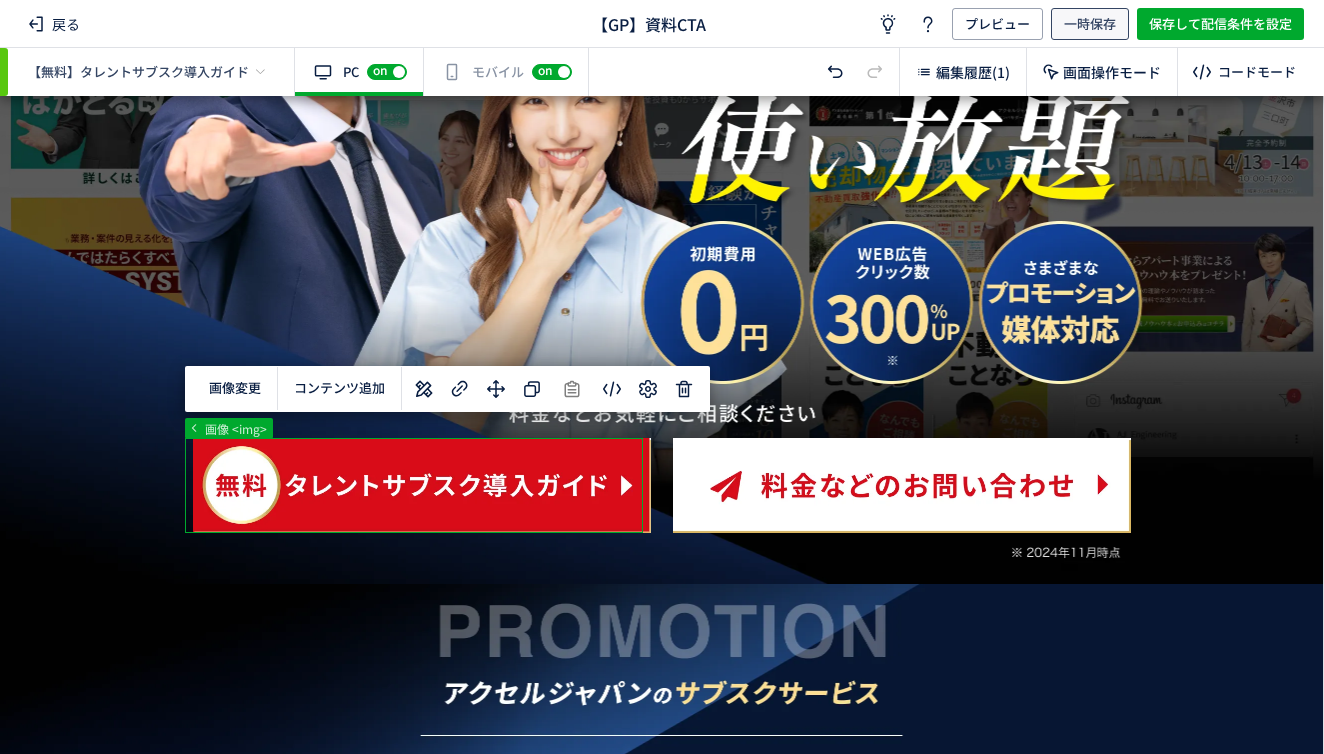 click on "一時保存" at bounding box center [1090, 24] 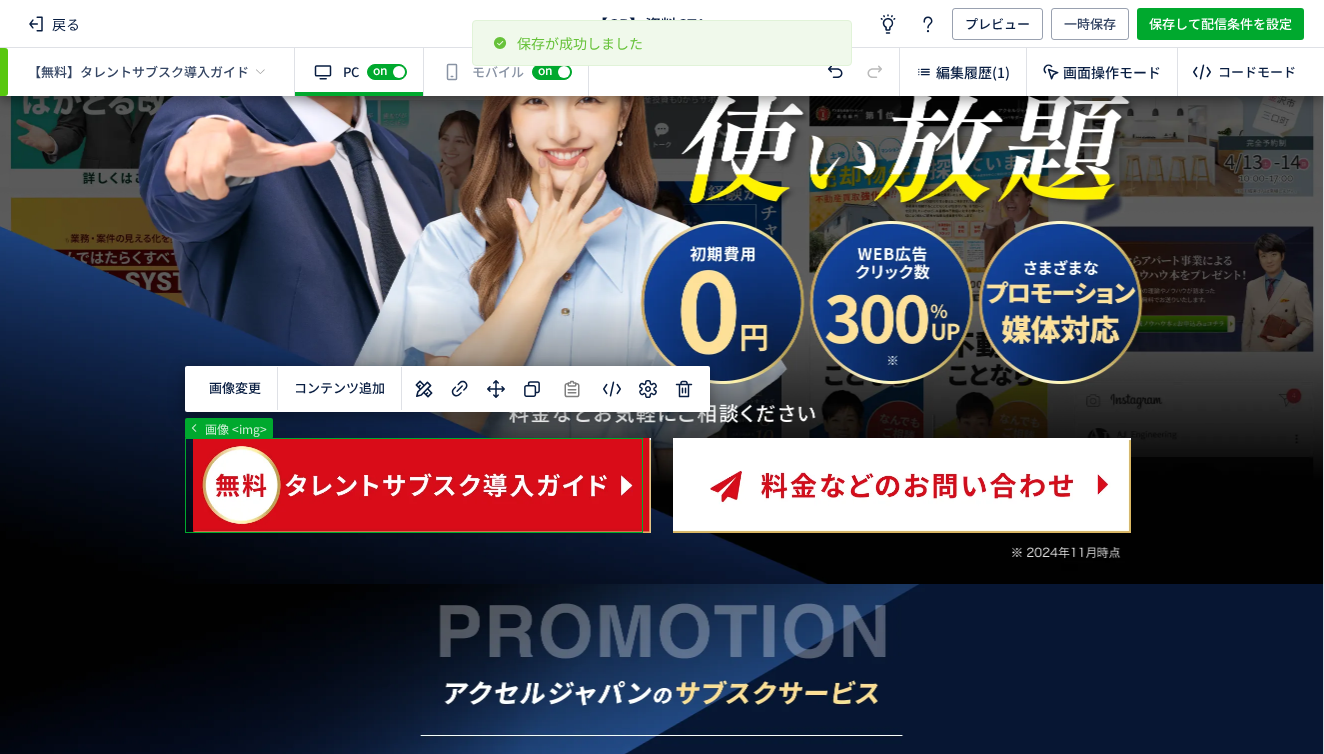 click on "有効な編集箇所が確認されません     モバイル   off on" at bounding box center (506, 72) 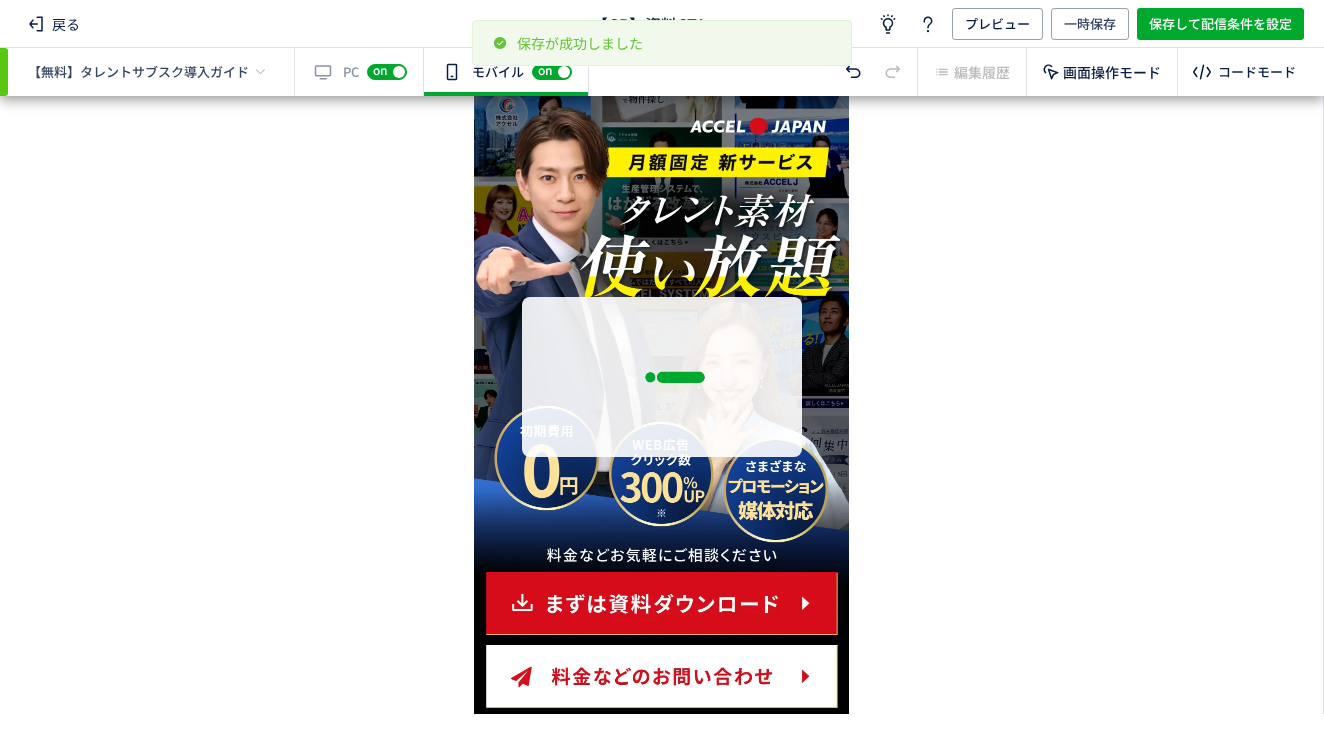 scroll, scrollTop: 0, scrollLeft: 0, axis: both 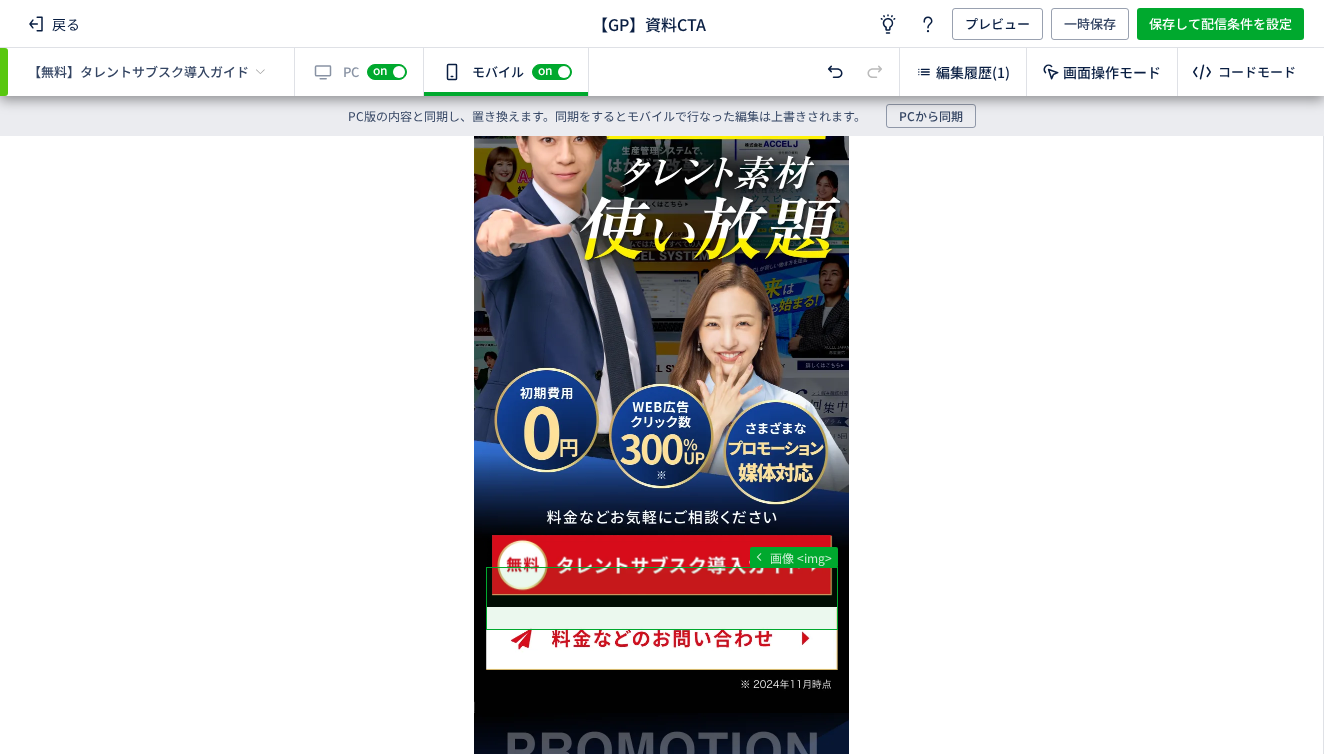 click at bounding box center (654, 6141) 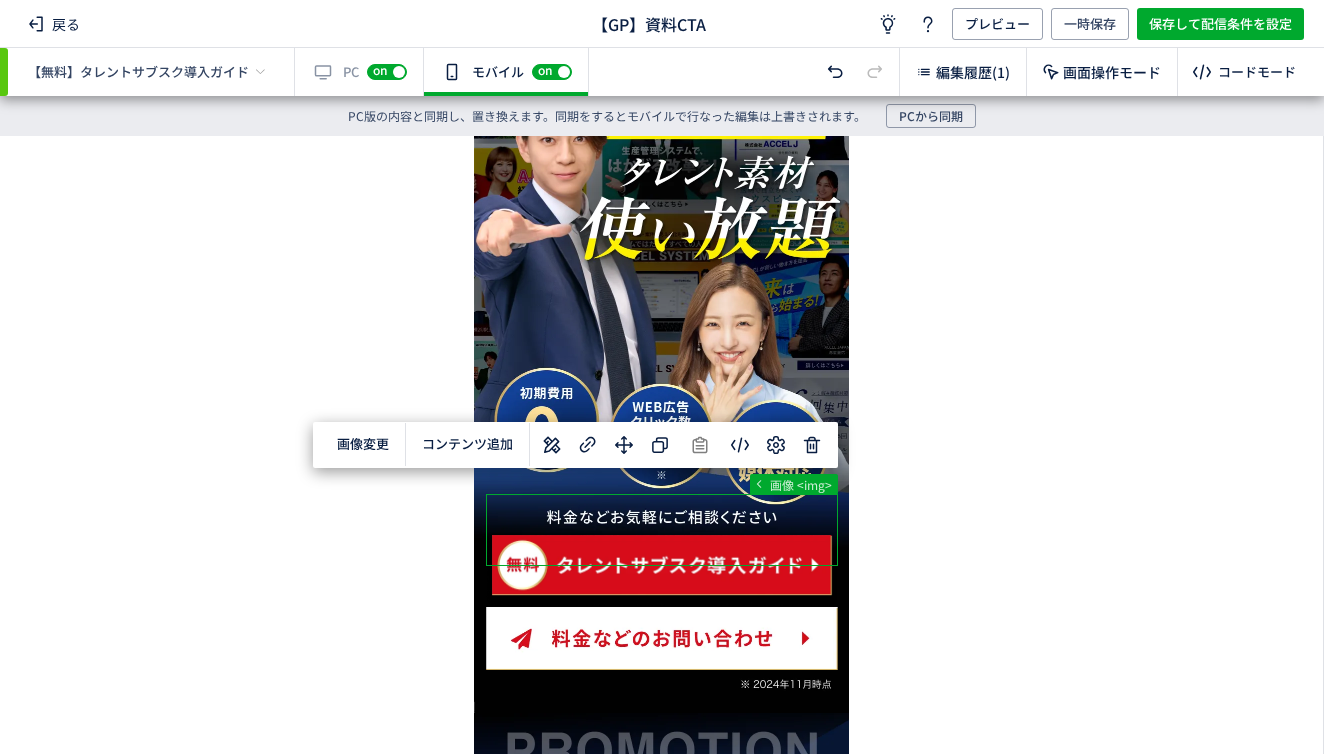 click at bounding box center [654, 6141] 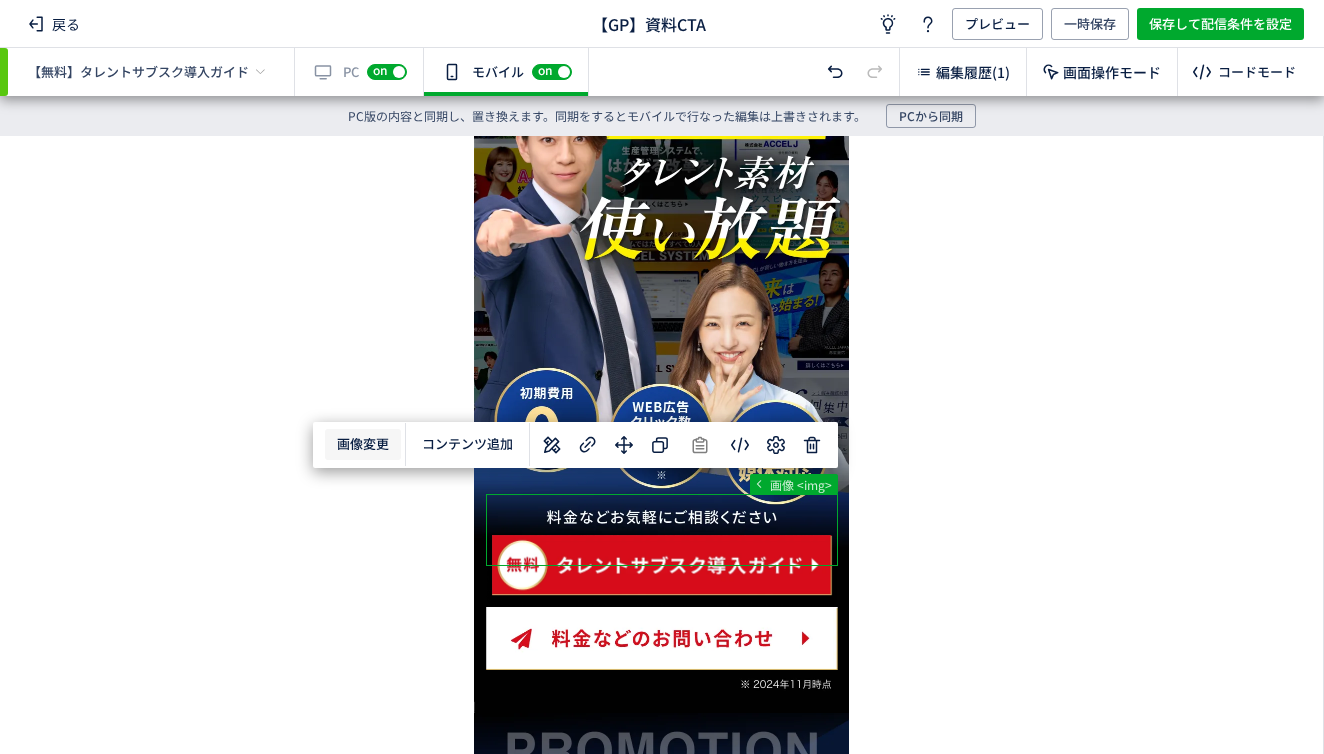 click on "戻る
【GP】資料CTA         アイデア     ヘルプ
プレビュー
一時保存
保存して配信条件を設定
【無料】タレントサブスク導入ガイド           有効な編集箇所が確認されません     PC   off on   スマートフォンにも配信する場合、別途編集する必要があります。スイッチをオンにして編集しましょう。
確認
有効な編集箇所が確認されません     モバイル   off on             編集履歴(1)     画面操作モード     コードモード       PC版の内容と同期し、置き換えます。同期をするとモバイルで行なった編集は上書きされます。
PCから同期
...     div   div   a   picture       画像 <img>           選択した要素の前" at bounding box center [662, 377] 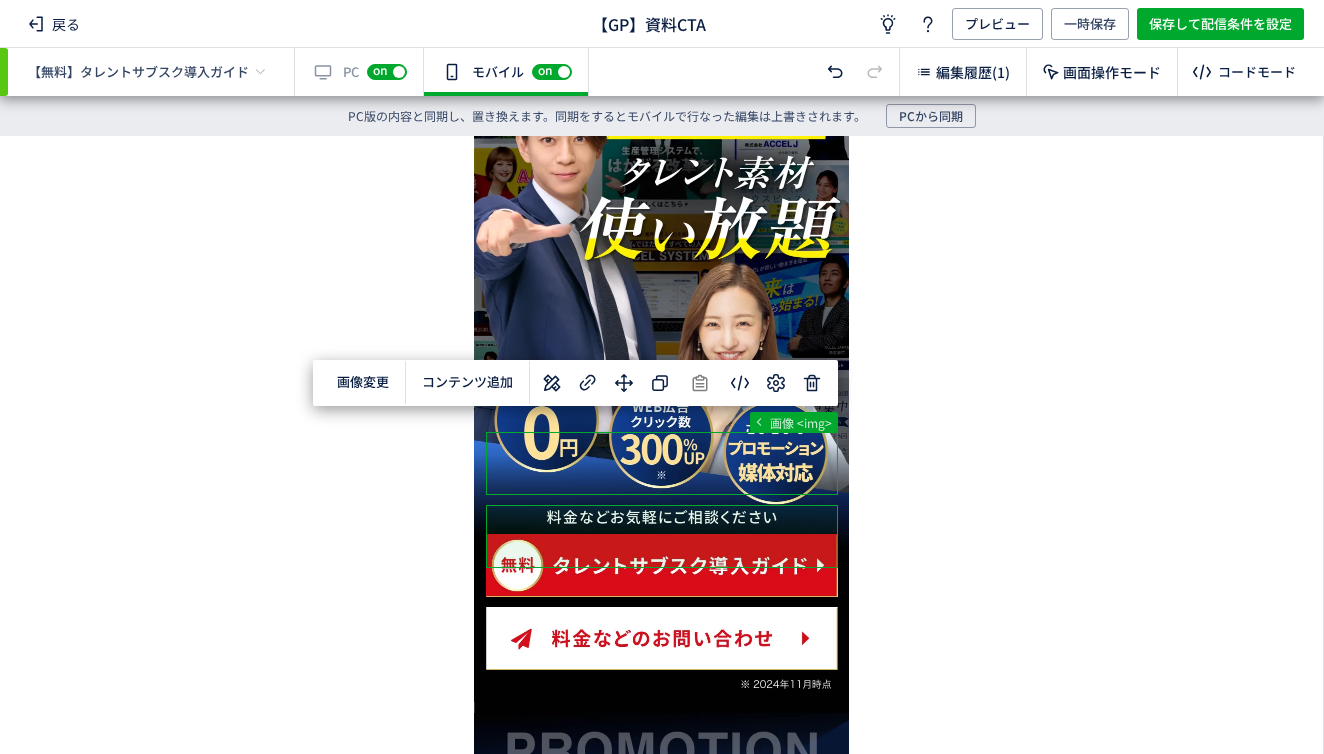 scroll, scrollTop: 277, scrollLeft: 0, axis: vertical 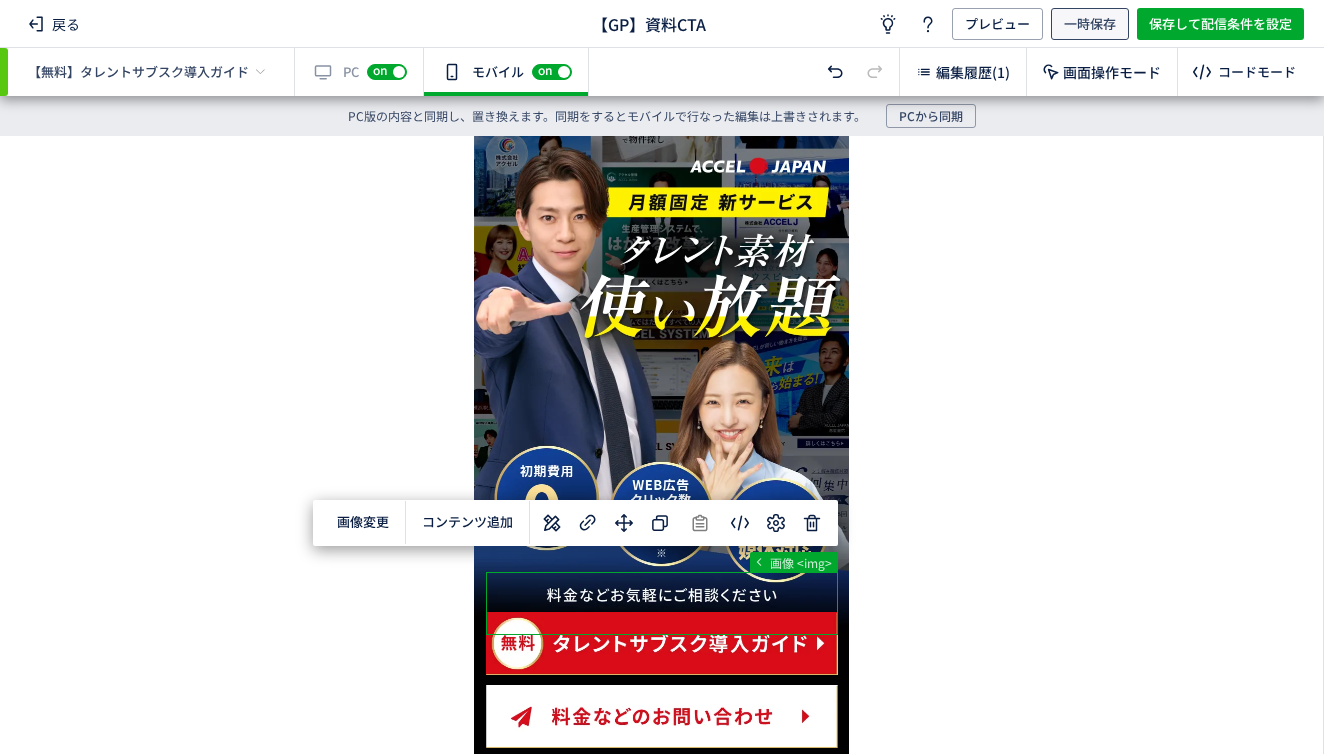 click on "一時保存" at bounding box center [1090, 24] 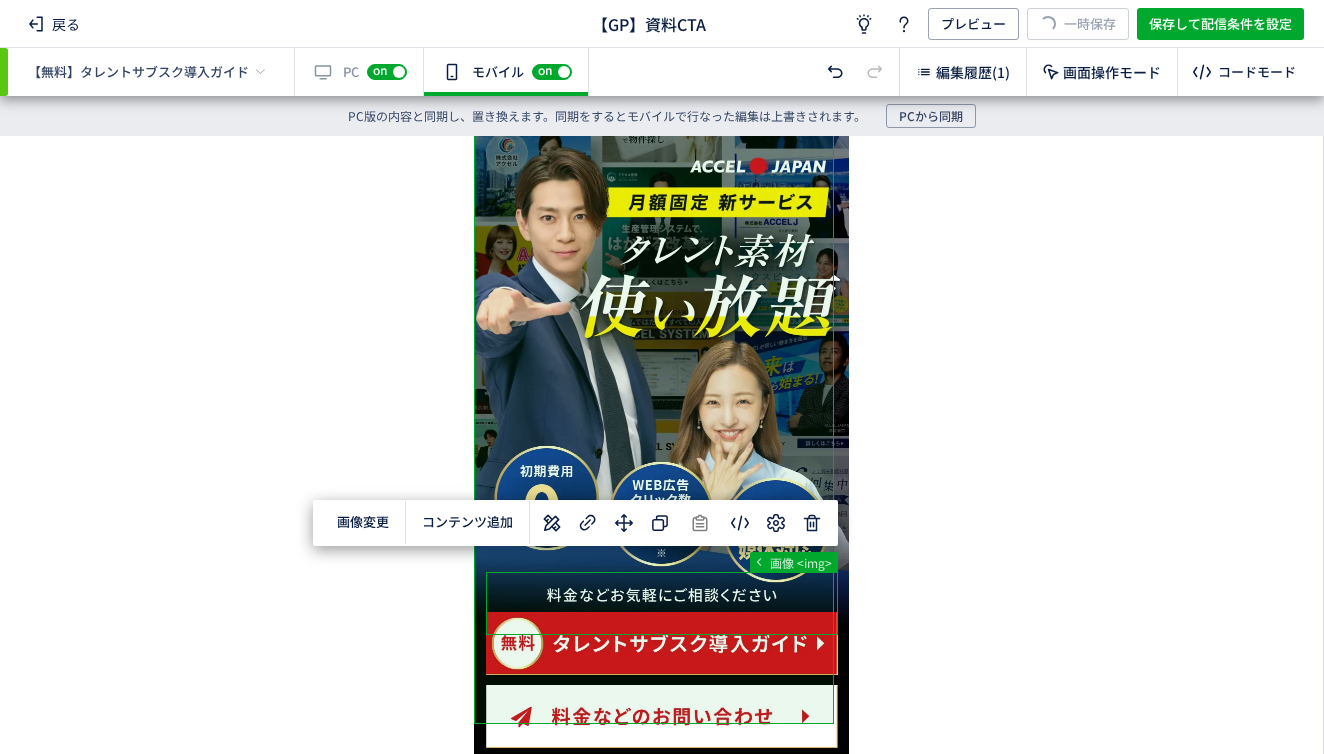 scroll, scrollTop: 51, scrollLeft: 0, axis: vertical 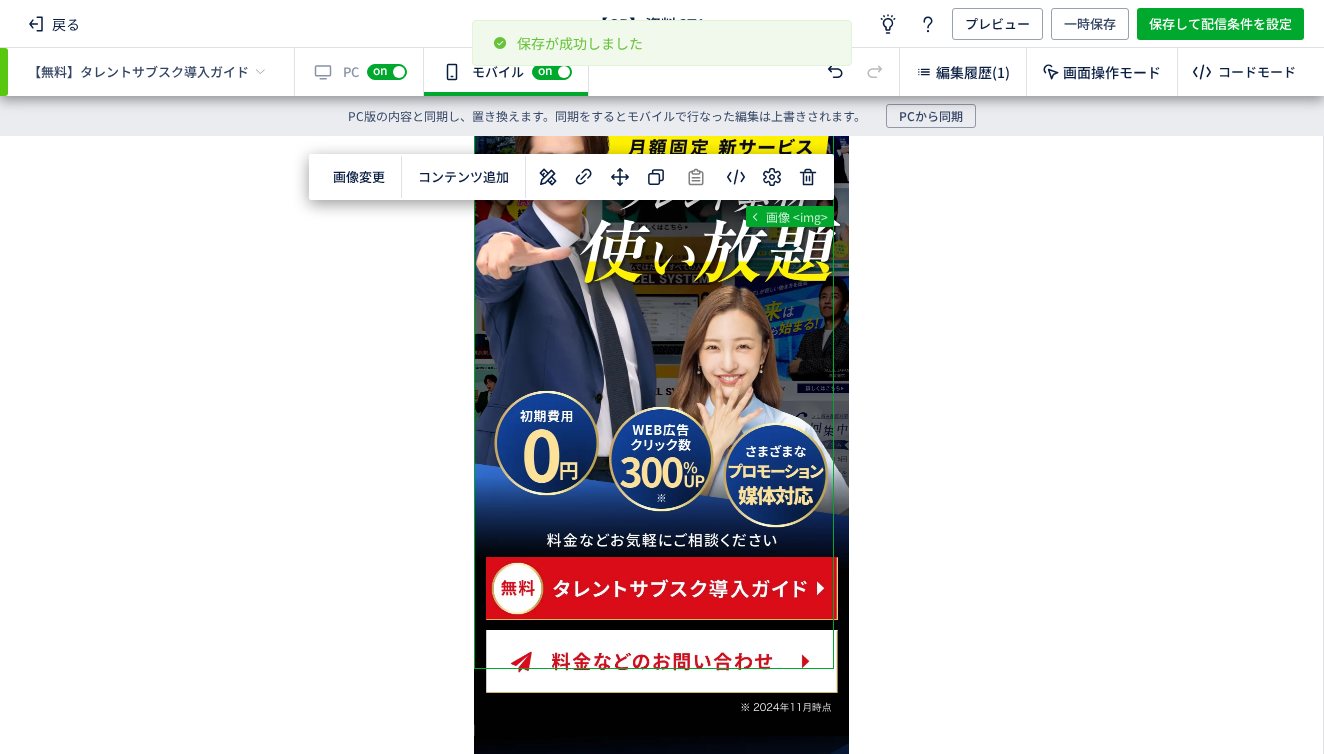 click on "...     main   div   div   picture       画像 <img>
画像変更
選択した要素の前   選択した要素の後
コンテンツ追加
単色
カラーコード
R
0
G
0
B
0
A
0.00
マイカラー
移動先をクリックしてください     キャンセル         選択した要素の前   選択した要素の後   移動" at bounding box center (661, 425) 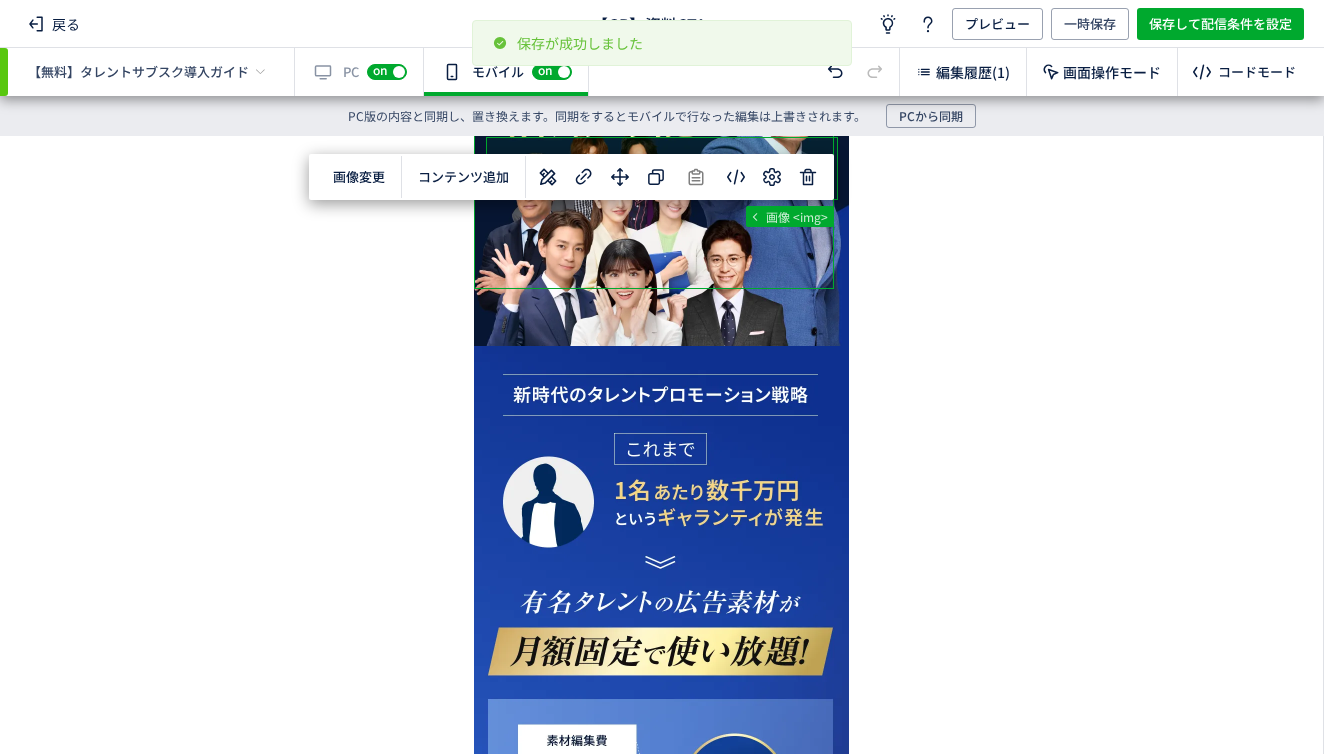 scroll, scrollTop: 1313, scrollLeft: 0, axis: vertical 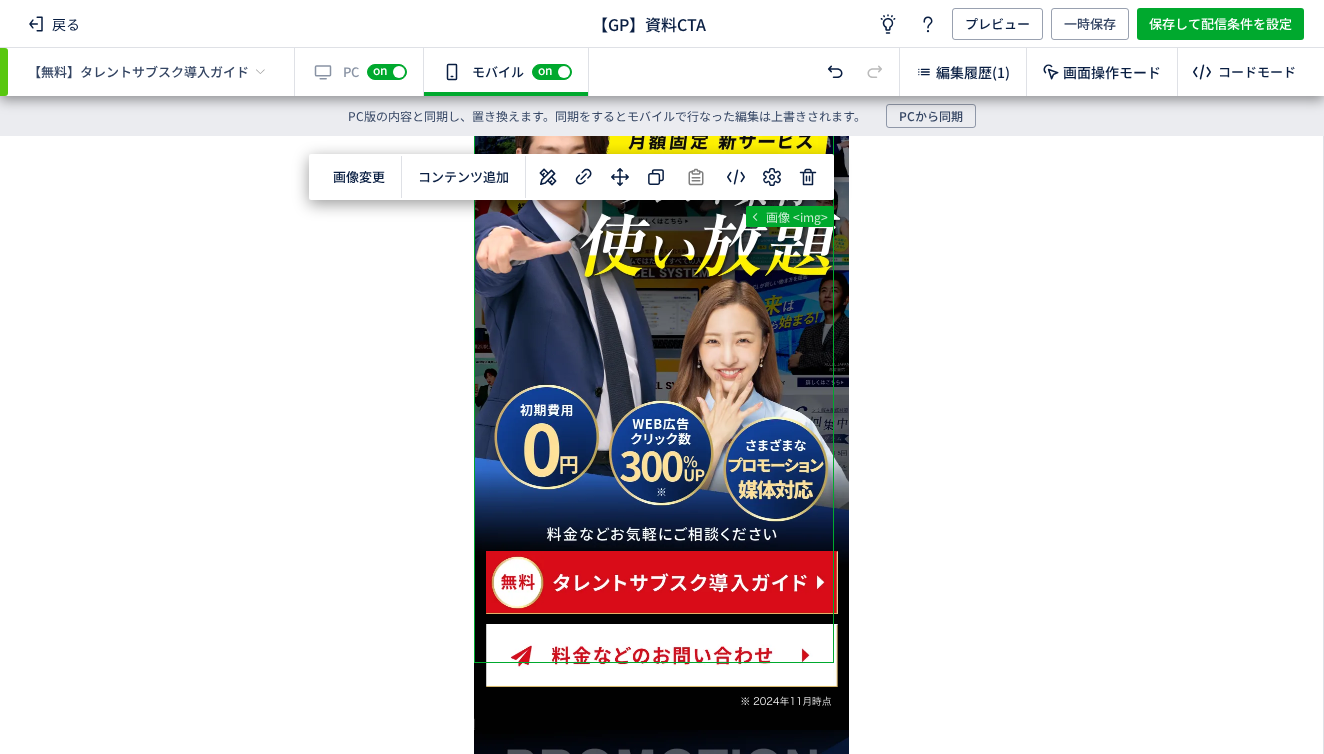 click on "...     main   div   div   picture       画像 <img>
画像変更
選択した要素の前   選択した要素の後
コンテンツ追加
単色
カラーコード
R
0
G
0
B
0
A
0.00
マイカラー
移動先をクリックしてください     キャンセル         選択した要素の前   選択した要素の後   移動" at bounding box center (661, 425) 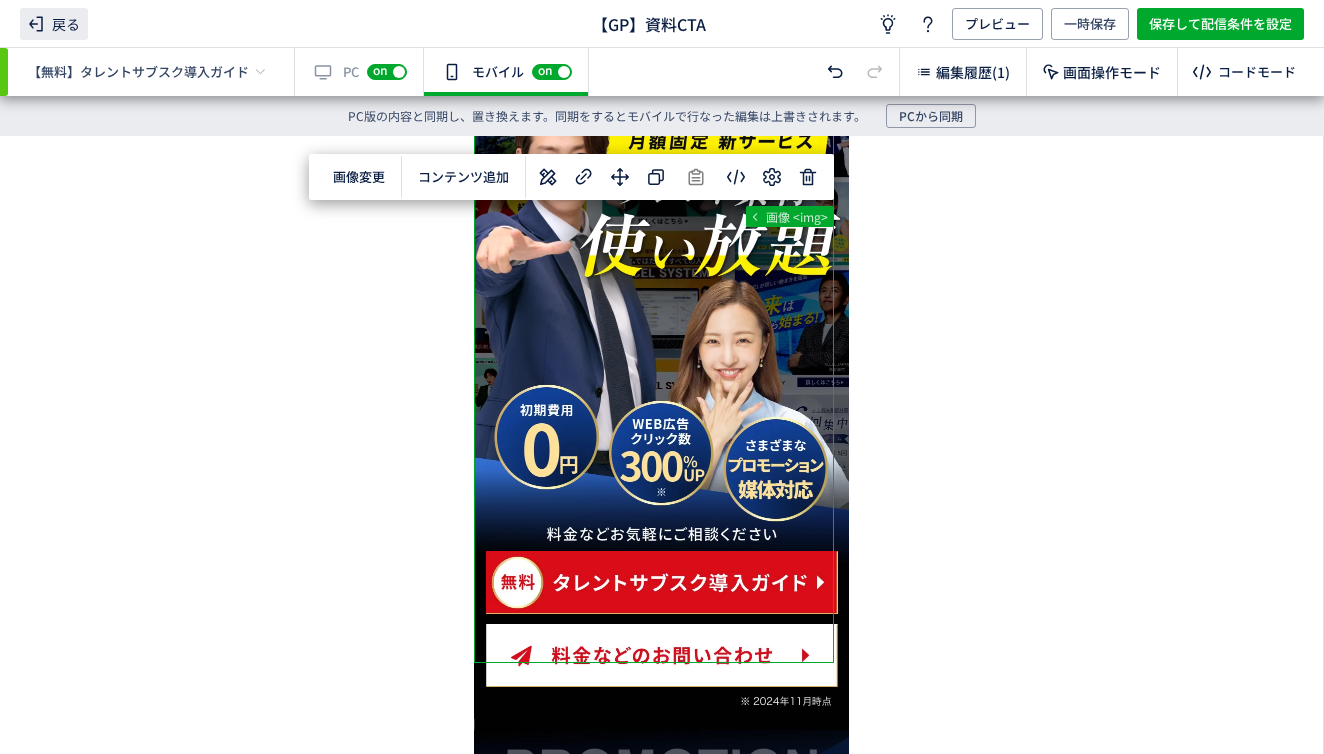 click 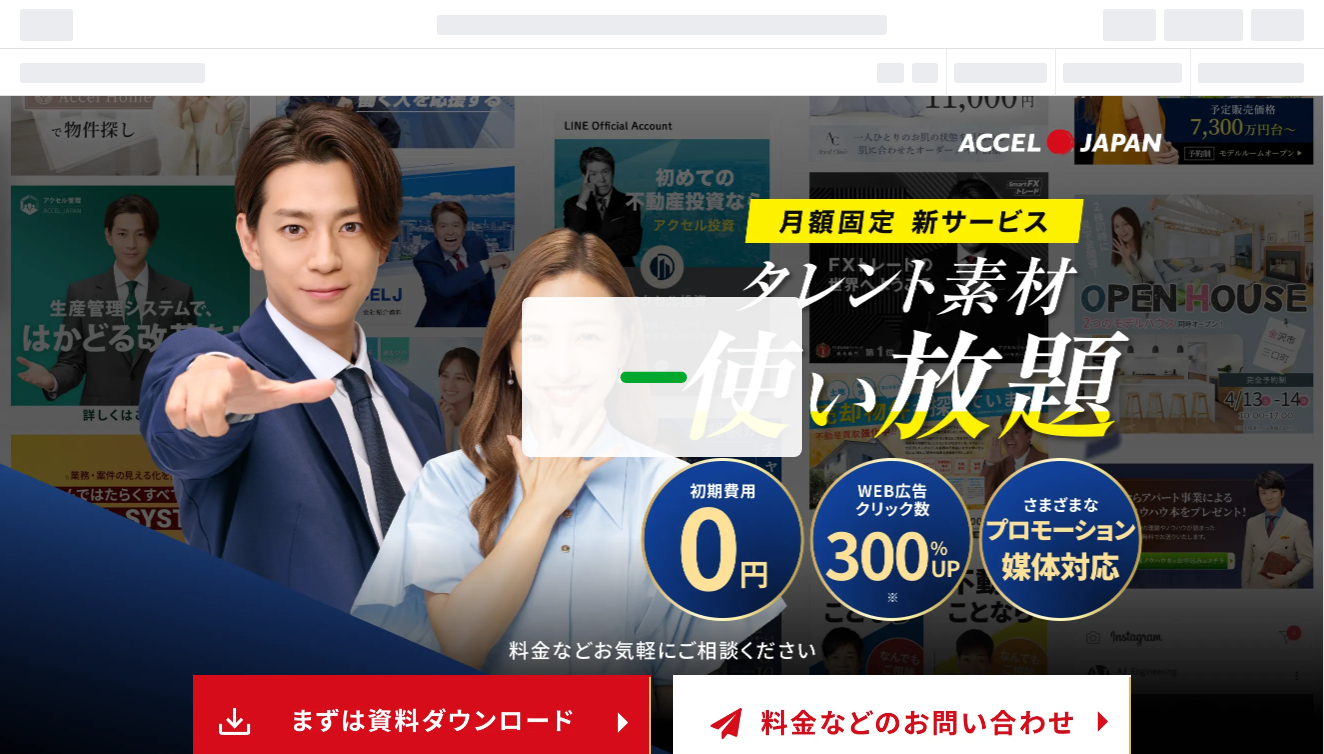 scroll, scrollTop: 0, scrollLeft: 0, axis: both 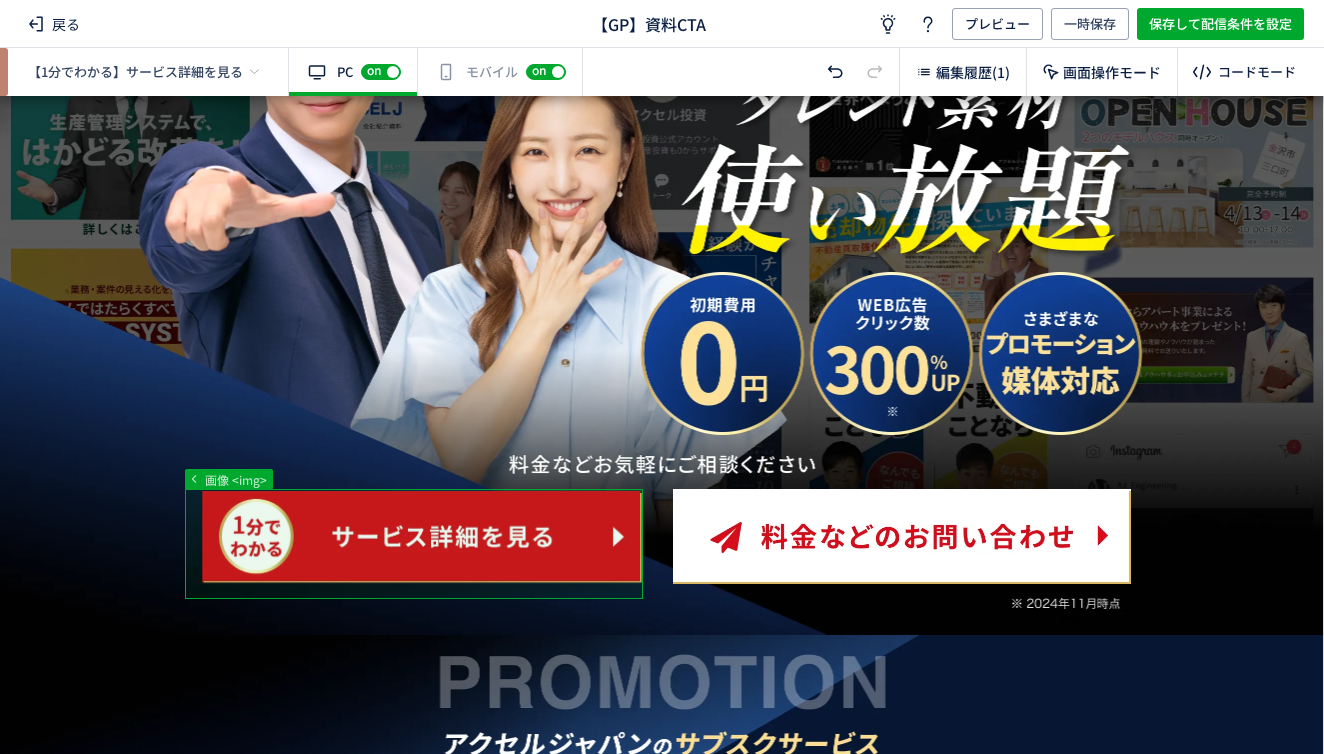 click at bounding box center (654, 6631) 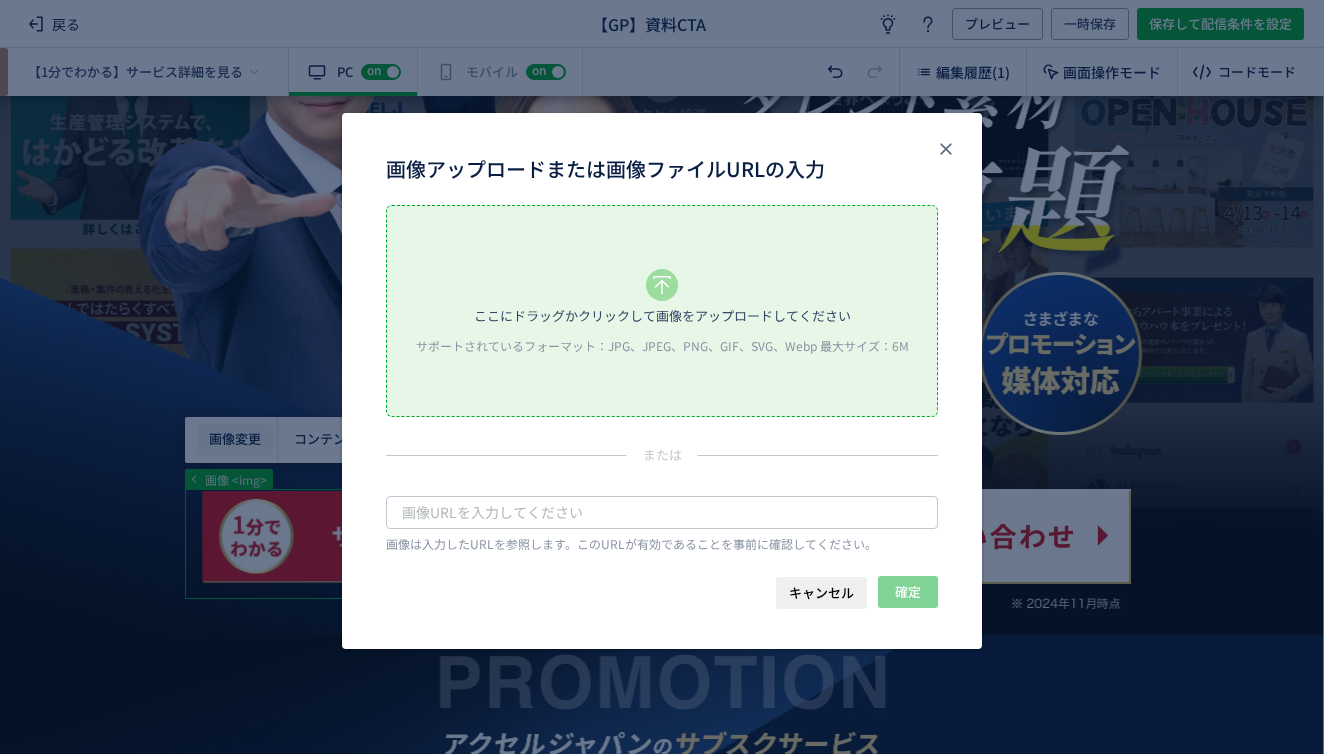 click on "戻る
【GP】資料CTA         アイデア     ヘルプ
プレビュー
一時保存
保存して配信条件を設定
【1分でわかる】サービス詳細を見る           有効な編集箇所が確認されません     PC   off on   スマートフォンにも配信する場合、別途編集する必要があります。スイッチをオンにして編集しましょう。
確認
有効な編集箇所が確認されません     モバイル   off on             編集履歴(1)     画面操作モード     コードモード               ...     div   div   a   picture       画像 <img>
画像変更
選択した要素の前   選択した要素の後
コンテンツ追加" at bounding box center (662, 377) 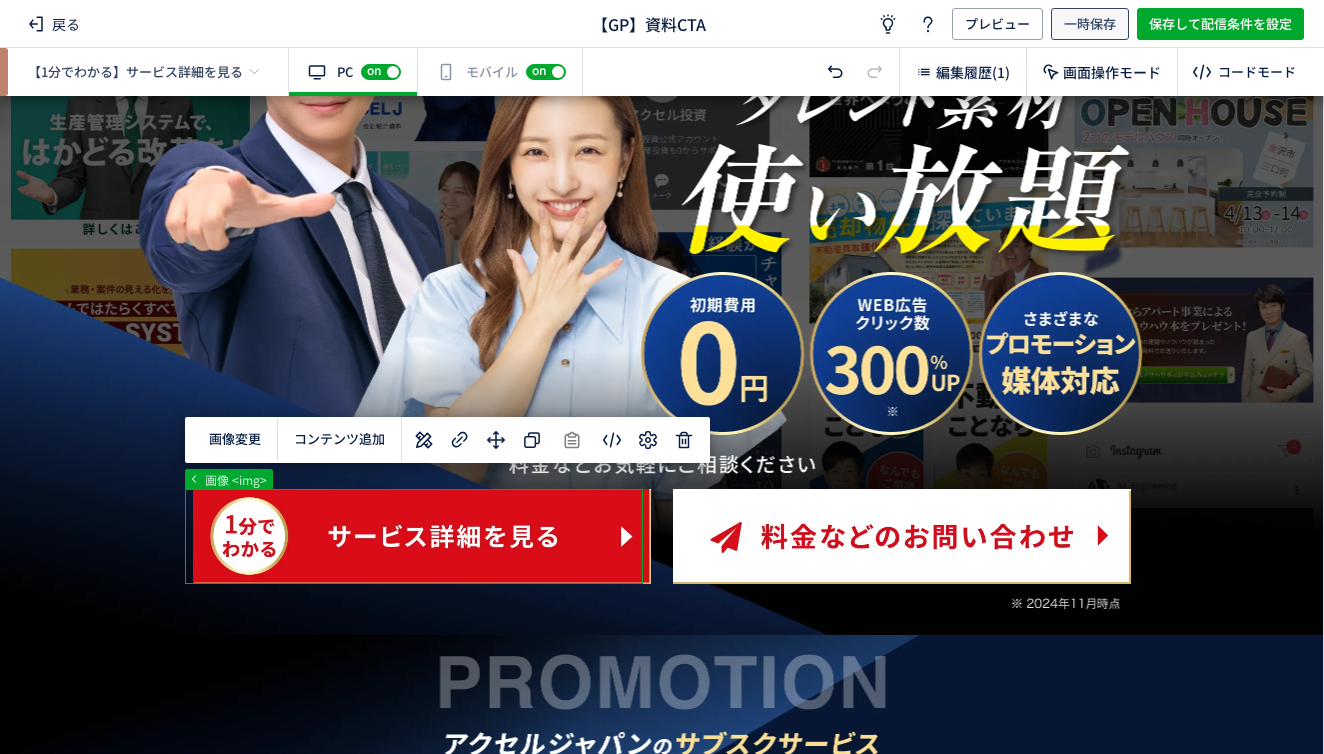 click on "一時保存" at bounding box center (1090, 24) 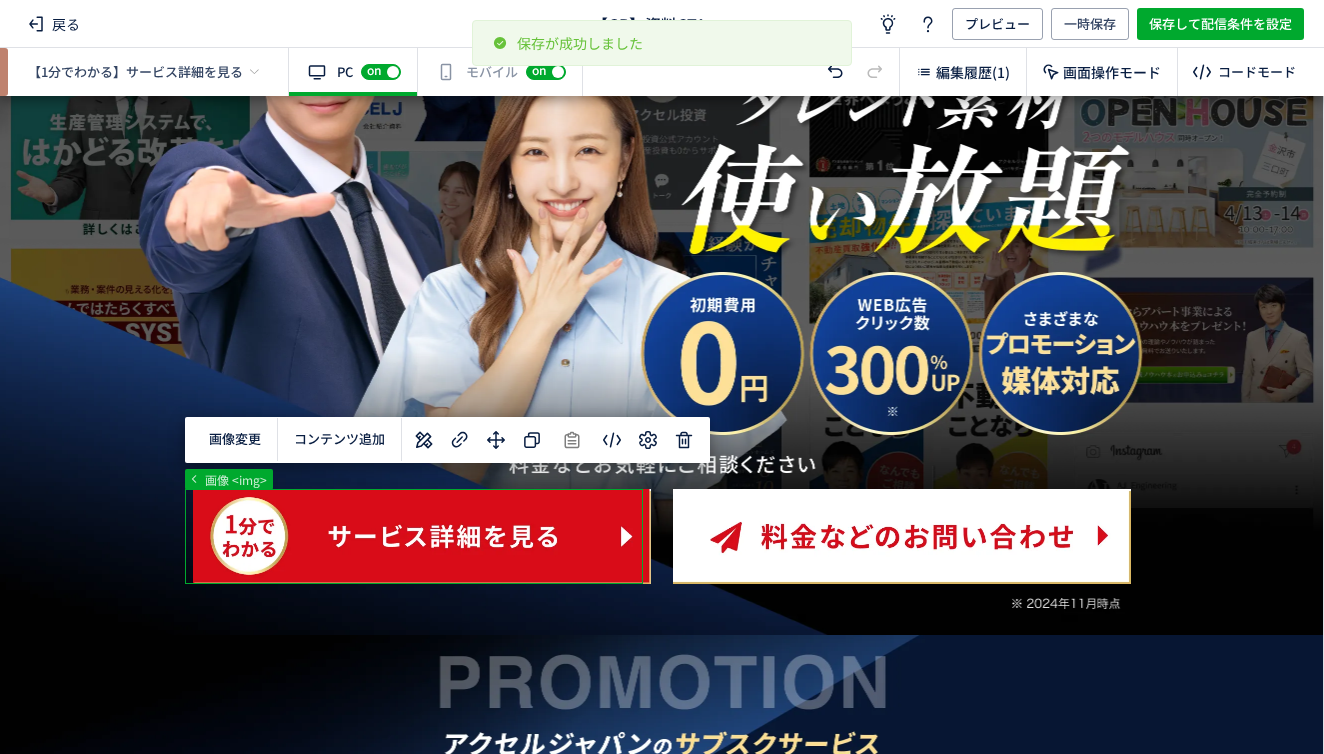 click on "有効な編集箇所が確認されません     モバイル   off on" at bounding box center [500, 72] 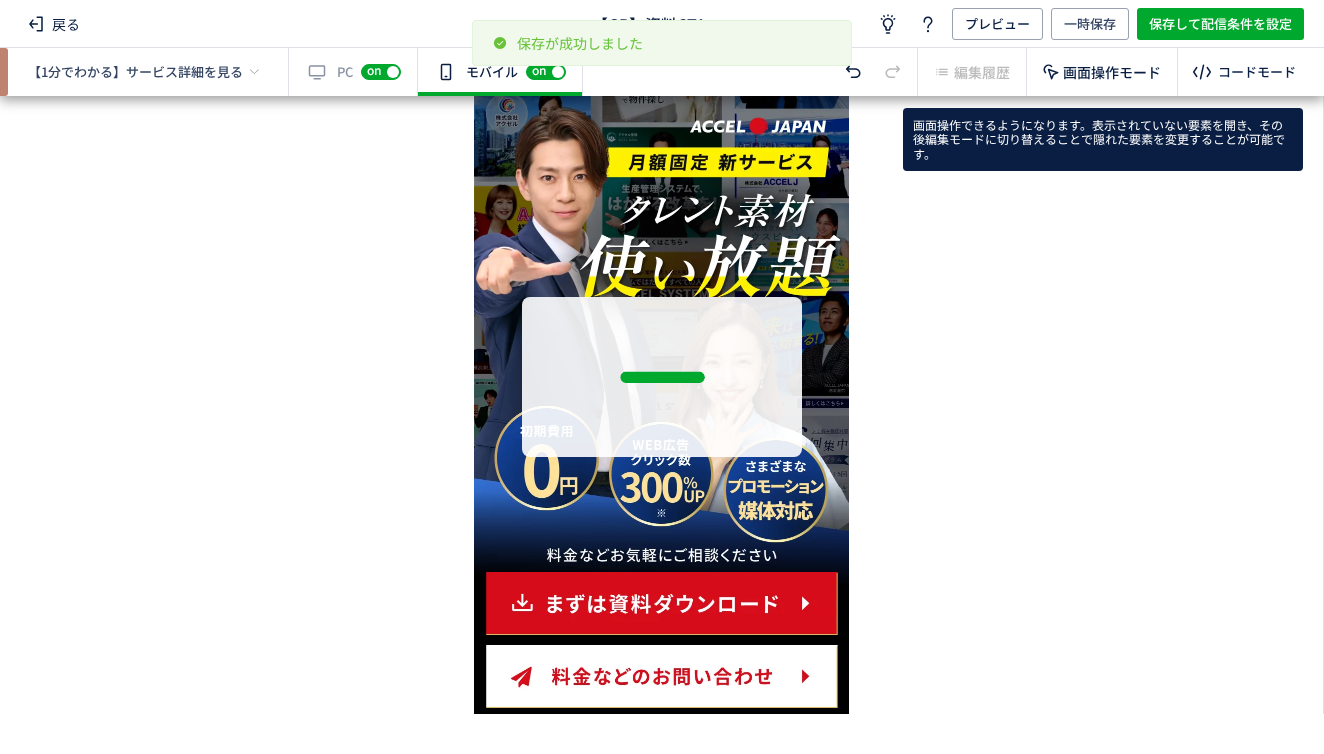 scroll, scrollTop: 0, scrollLeft: 0, axis: both 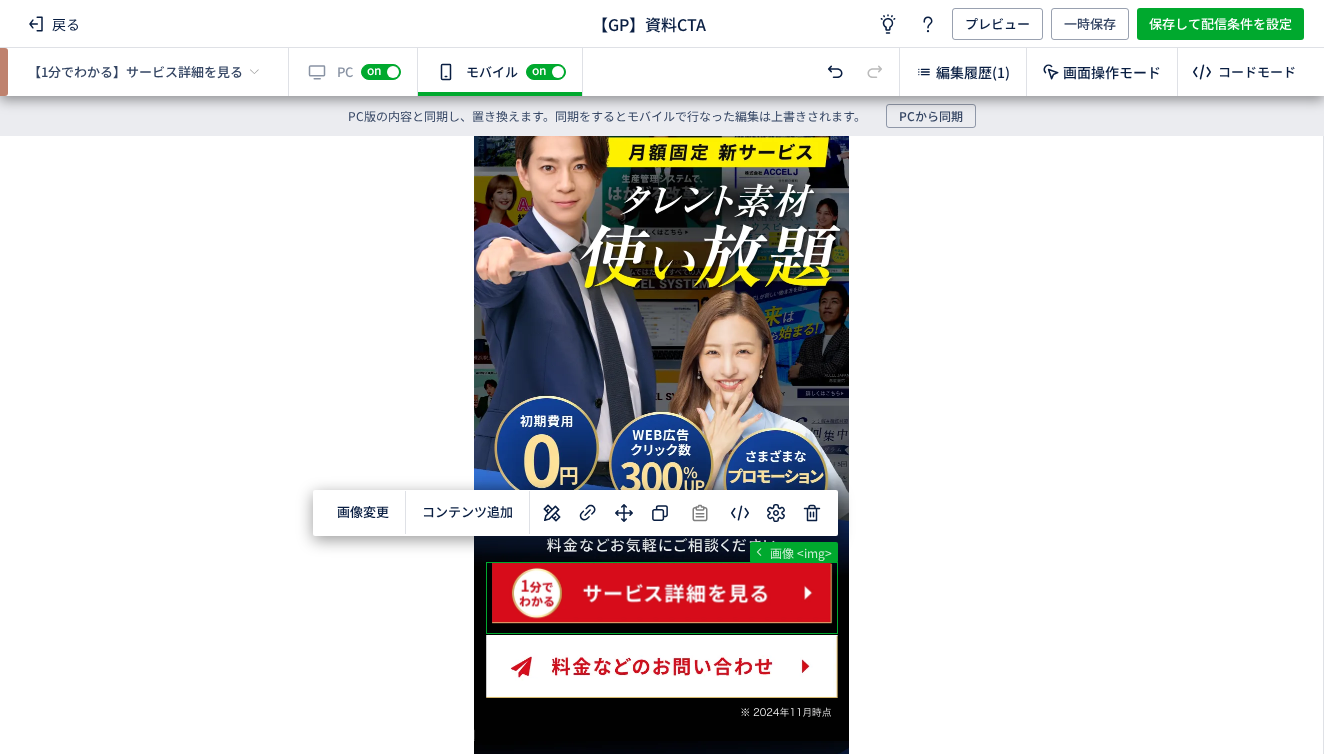 click at bounding box center (654, 6169) 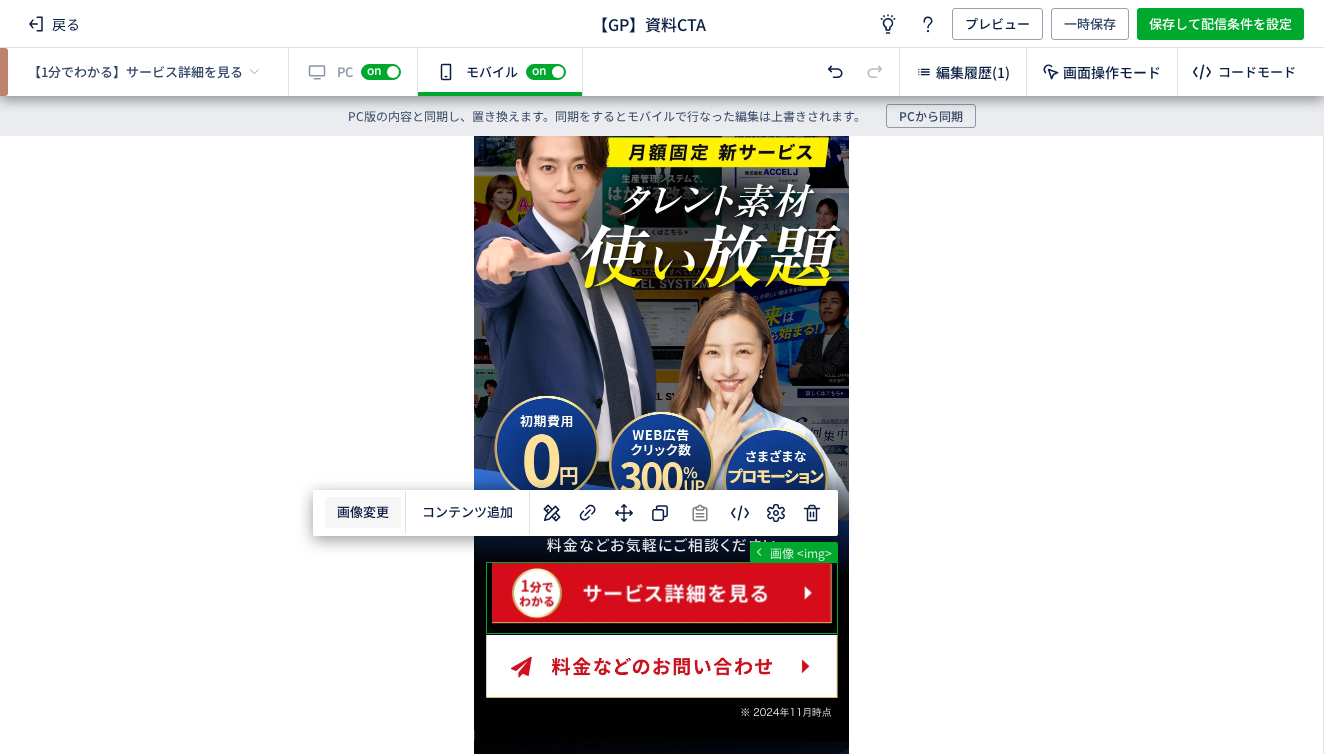 click on "戻る
【GP】資料CTA         アイデア     ヘルプ
プレビュー
一時保存
保存して配信条件を設定
【1分でわかる】サービス詳細を見る           有効な編集箇所が確認されません     PC   off on   スマートフォンにも配信する場合、別途編集する必要があります。スイッチをオンにして編集しましょう。
確認
有効な編集箇所が確認されません     モバイル   off on             編集履歴(1)     画面操作モード     コードモード       PC版の内容と同期し、置き換えます。同期をするとモバイルで行なった編集は上書きされます。
PCから同期
...     div   div   a   picture       画像 <img>           選択した要素の前" at bounding box center (662, 377) 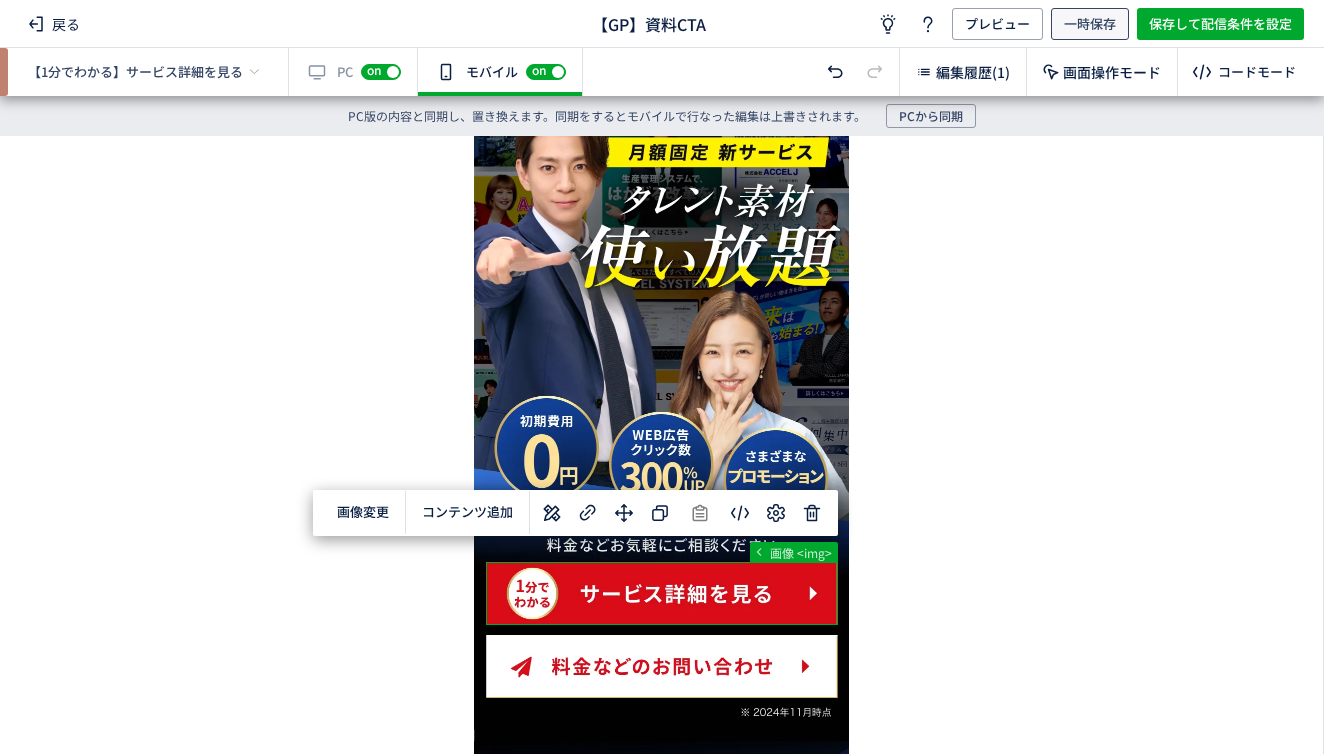 click on "一時保存" at bounding box center [1090, 24] 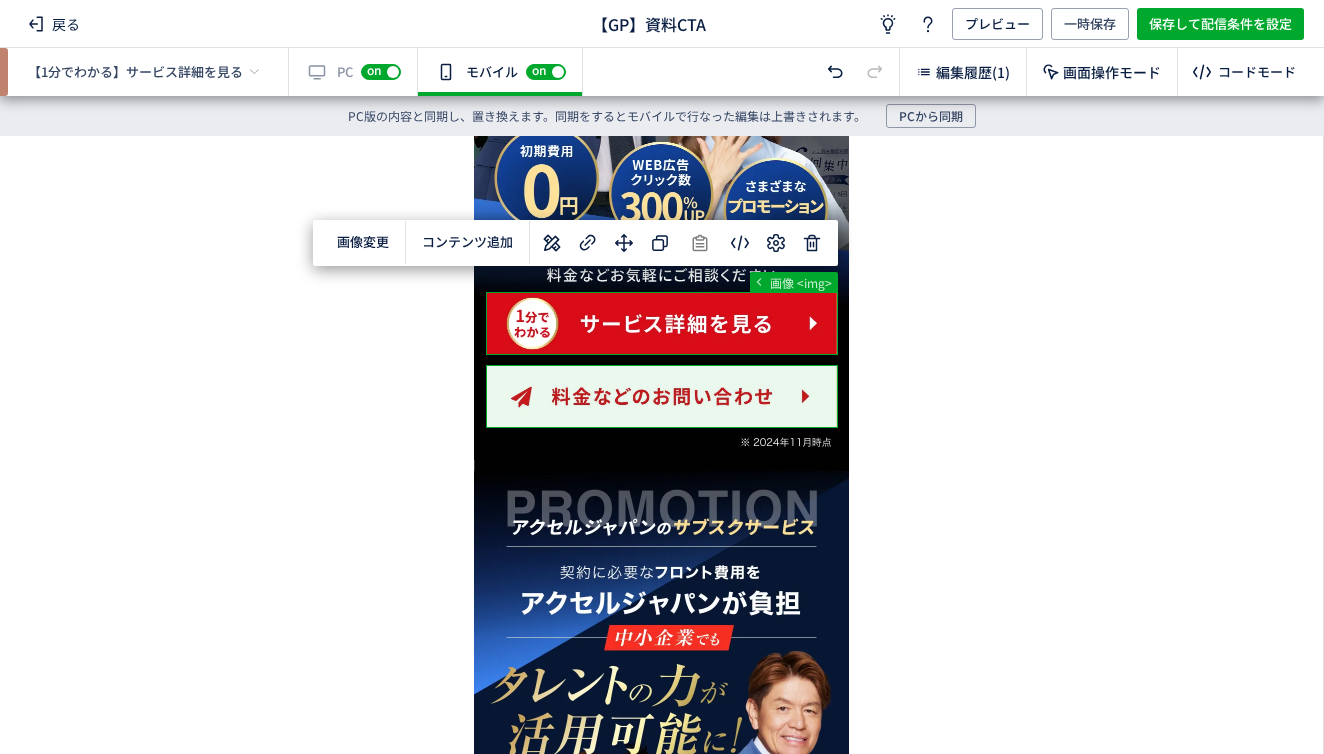 scroll, scrollTop: 247, scrollLeft: 0, axis: vertical 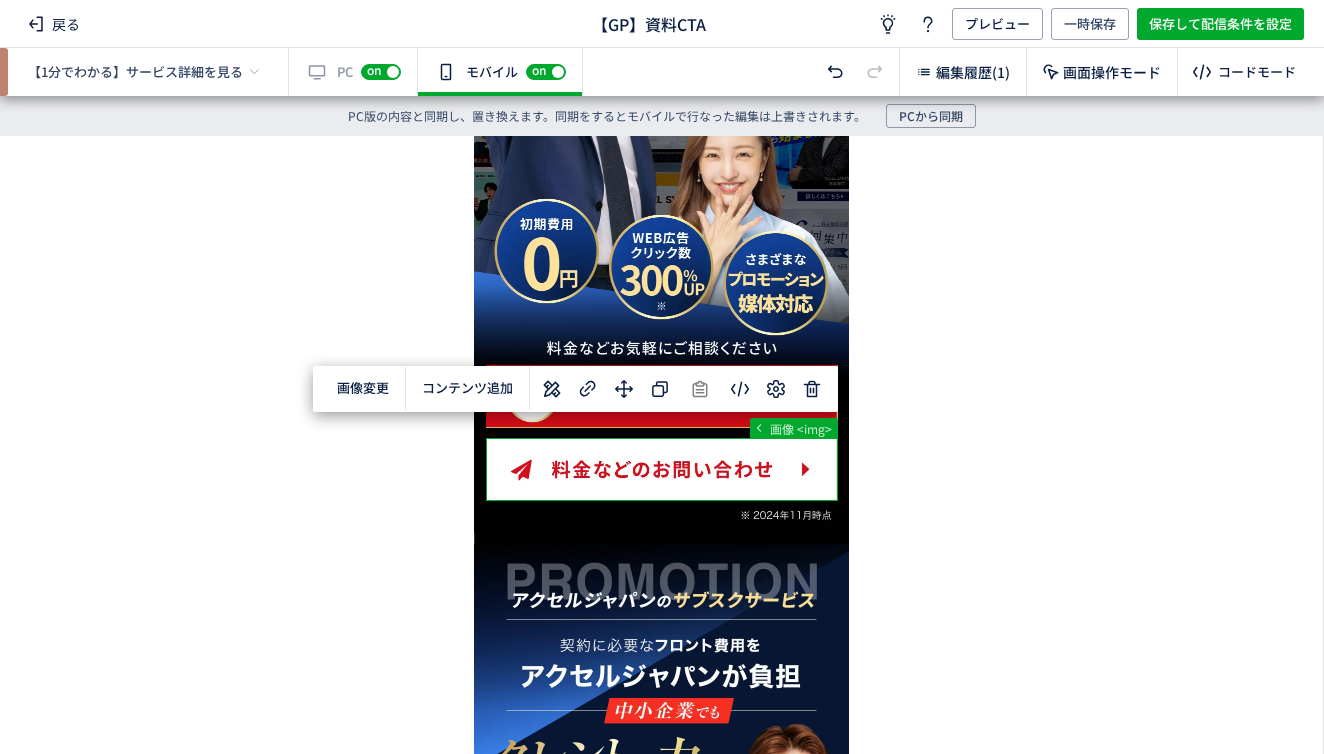 click on "...     div   div   a   picture       画像 <img>
画像変更
選択した要素の前   選択した要素の後
コンテンツ追加
単色
カラーコード
R
0
G
0
B
0
A
0.00
マイカラー
移動先をクリックしてください     キャンセル         選択した要素の前   選択した要素の後   移動" at bounding box center (661, 425) 